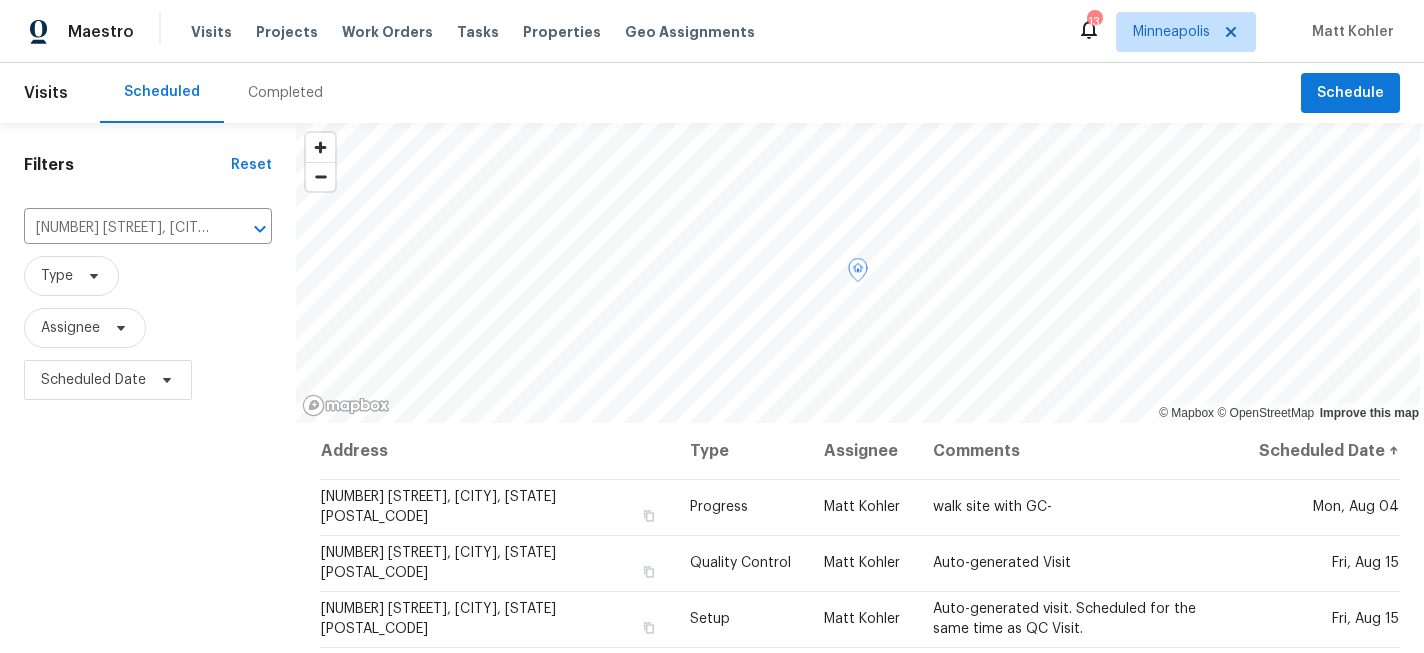 scroll, scrollTop: 0, scrollLeft: 0, axis: both 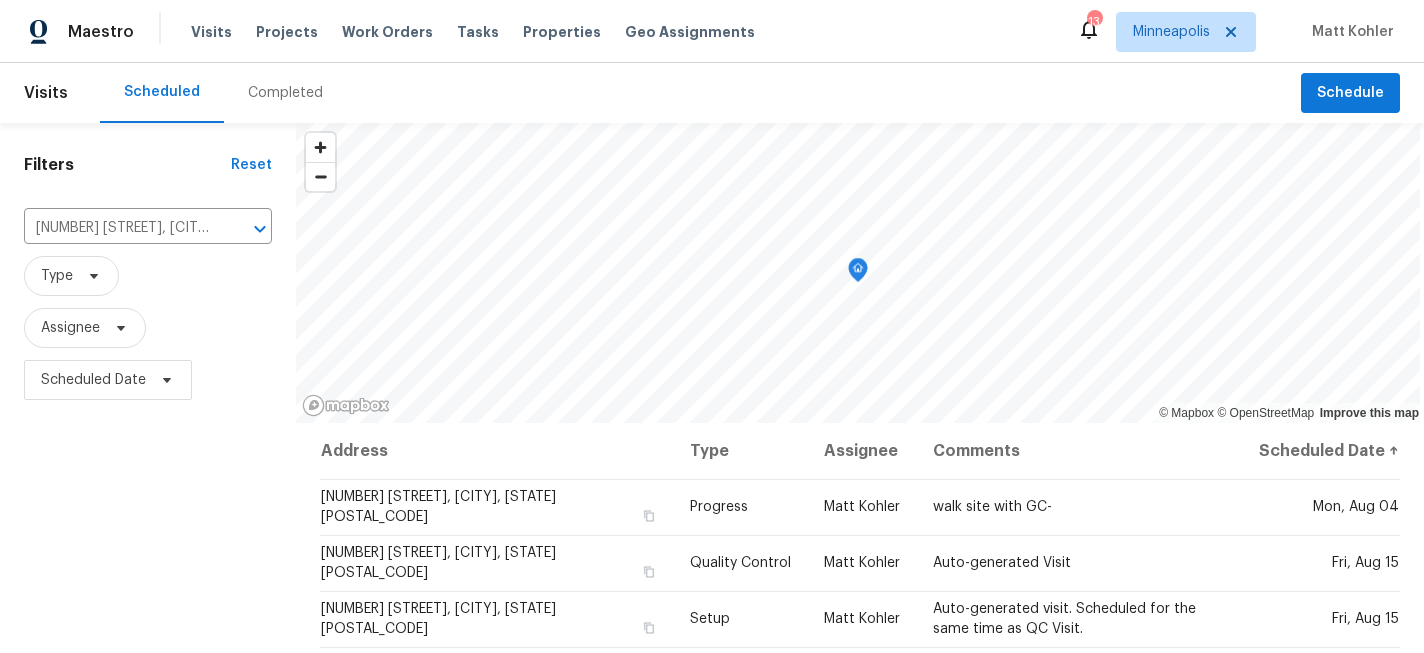 click on "Visits Projects Work Orders Tasks Properties Geo Assignments" at bounding box center (485, 32) 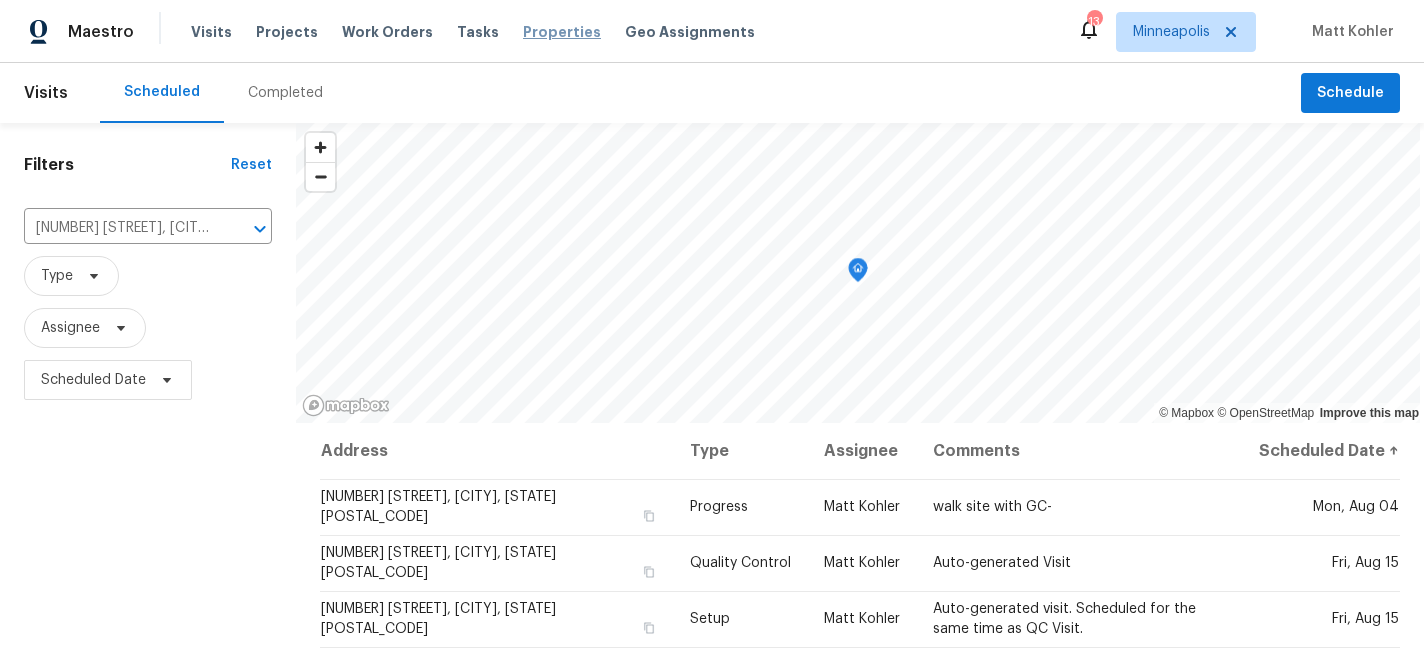 click on "Properties" at bounding box center (562, 32) 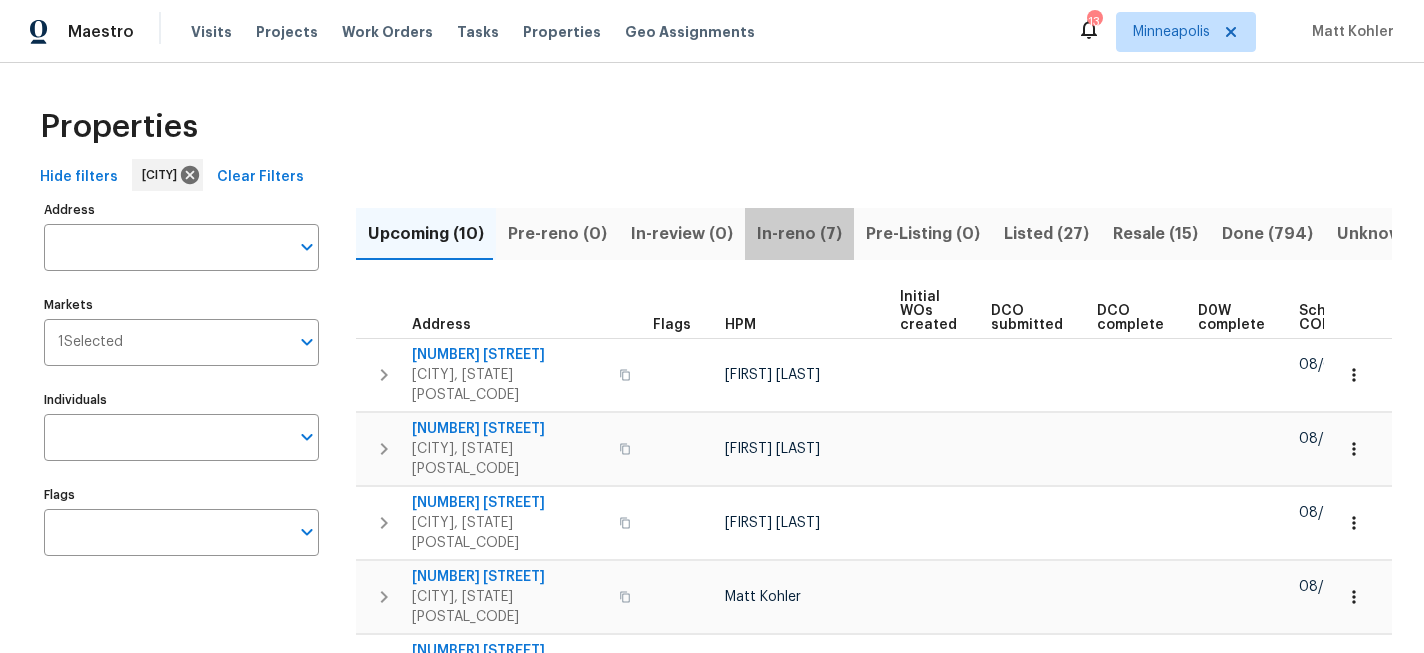 click on "In-reno (7)" at bounding box center [799, 234] 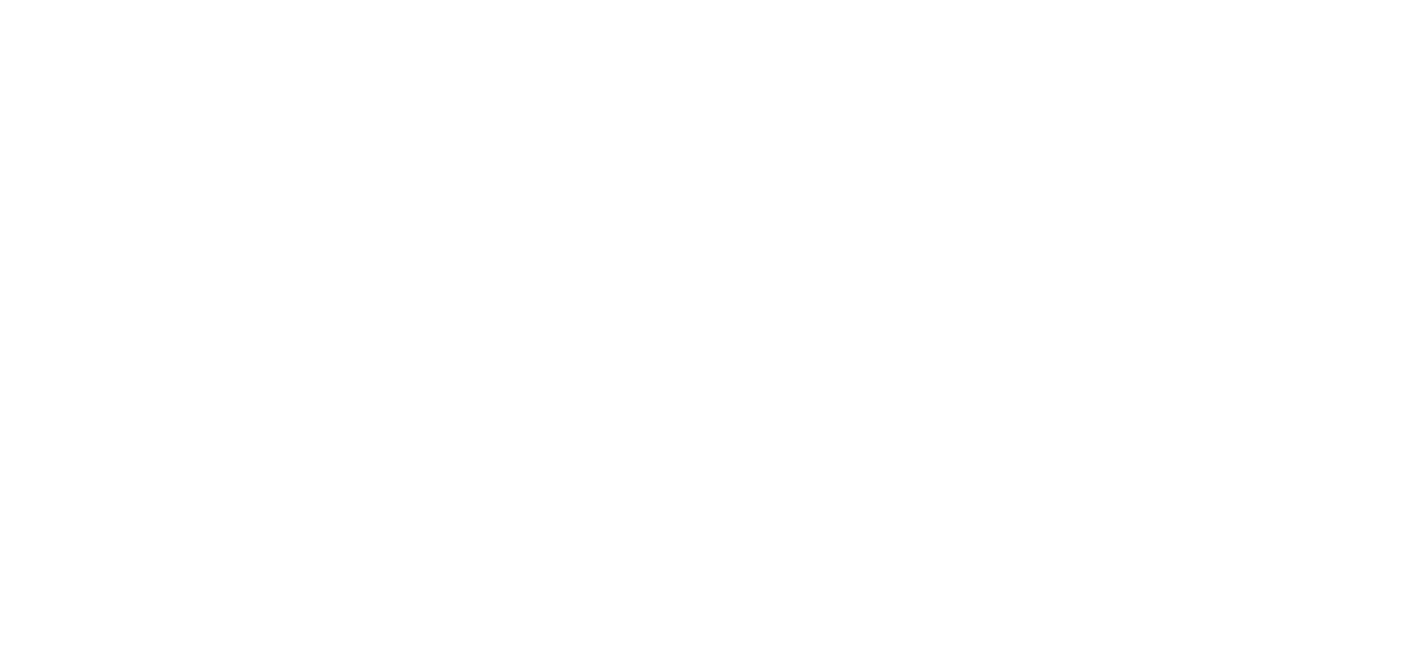 scroll, scrollTop: 0, scrollLeft: 0, axis: both 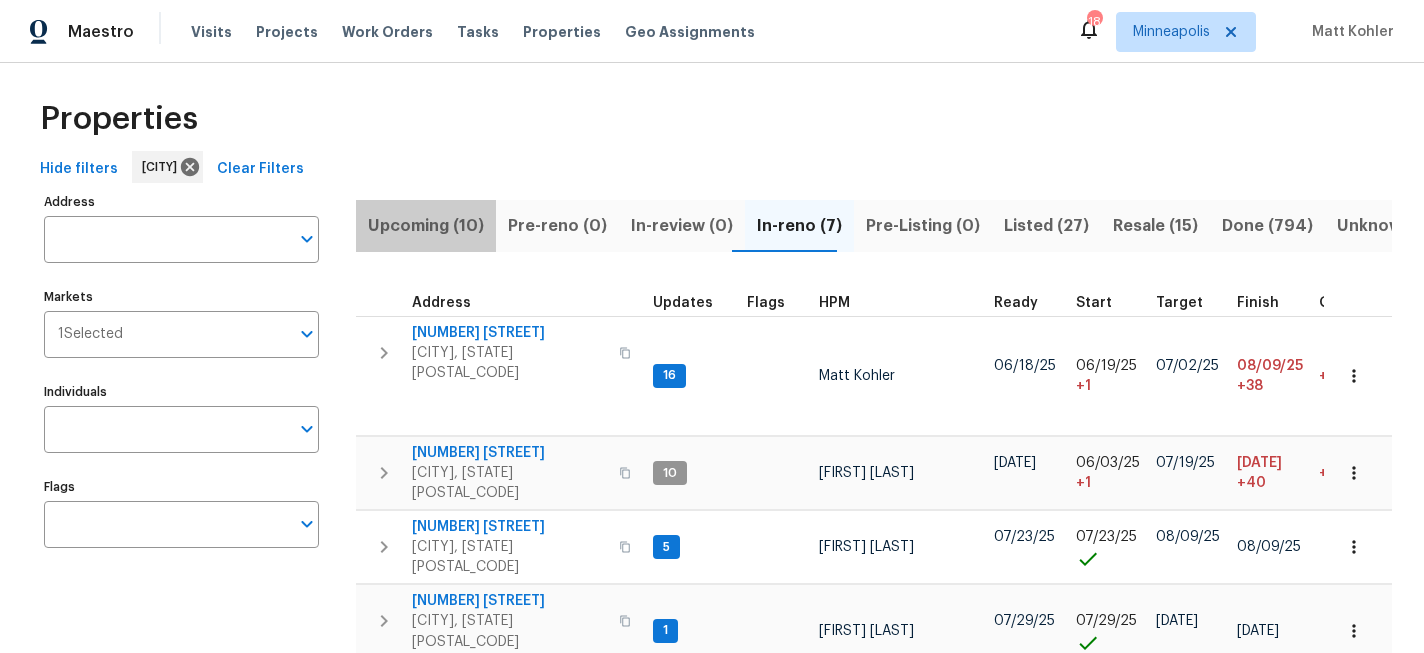 click on "Upcoming (10)" at bounding box center (426, 226) 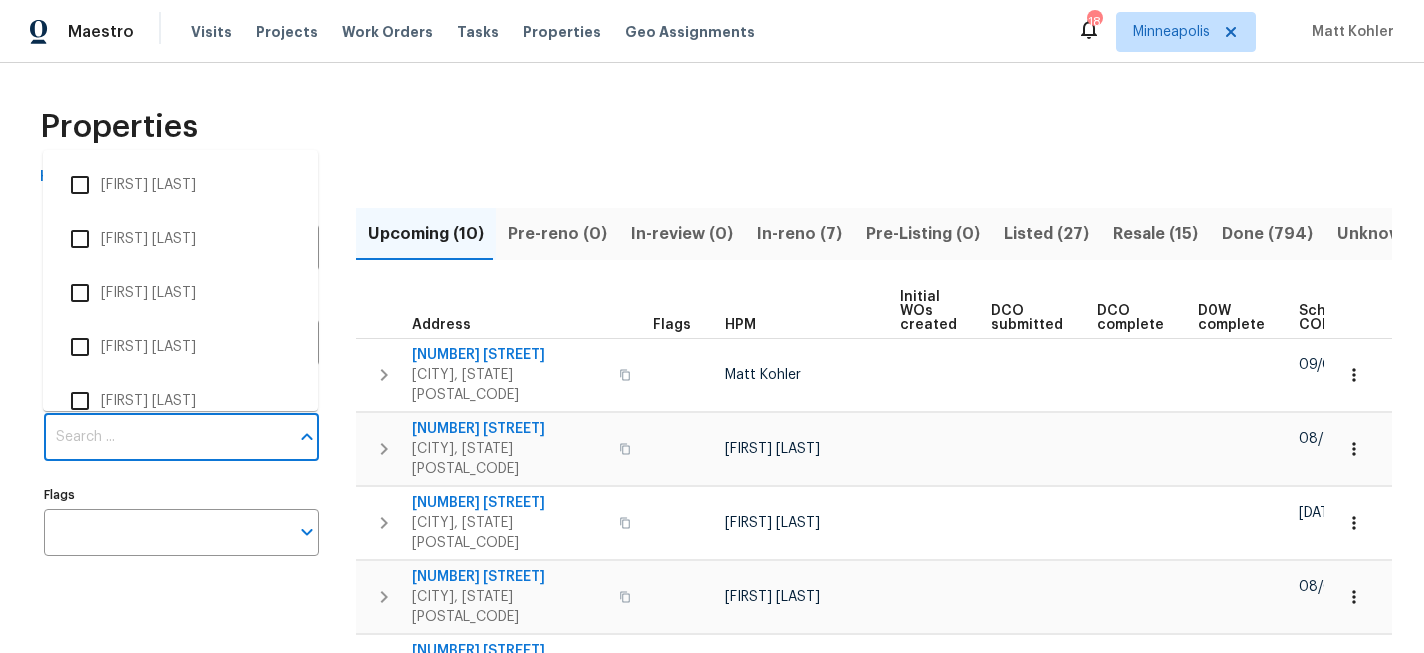 click on "Individuals" at bounding box center [166, 437] 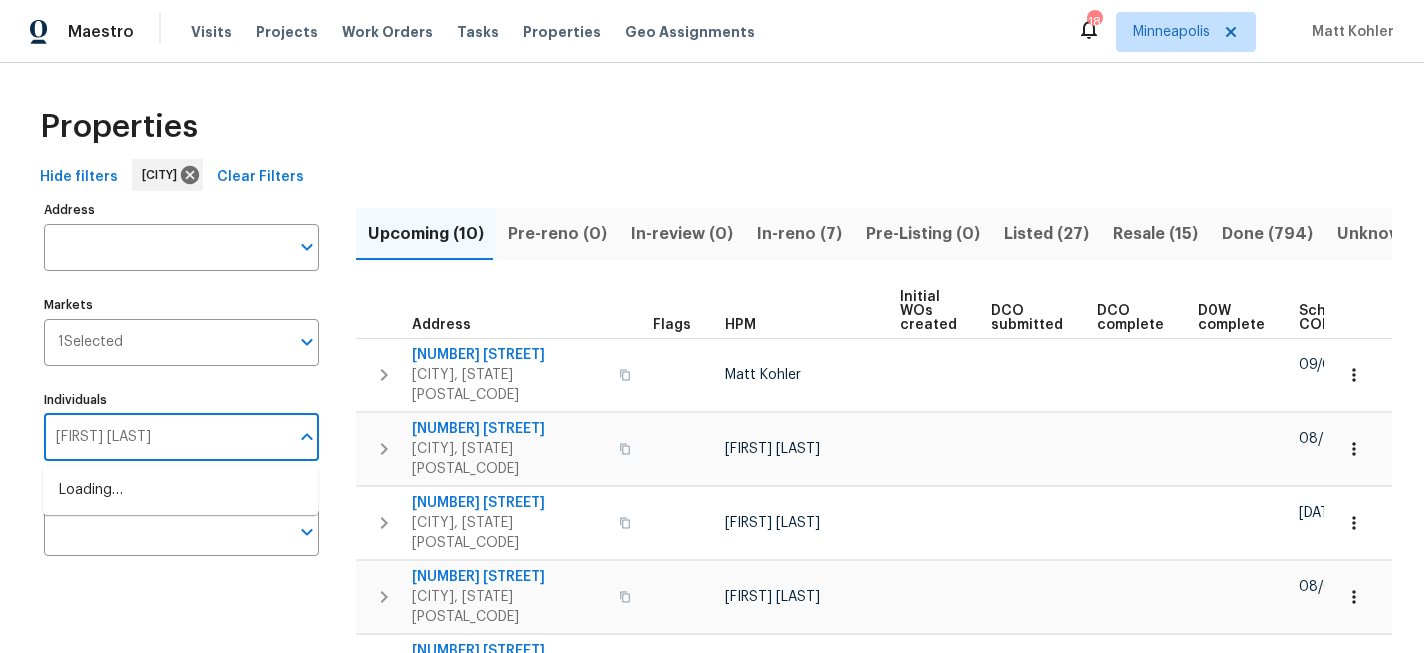 type on "[FIRST] [LAST]" 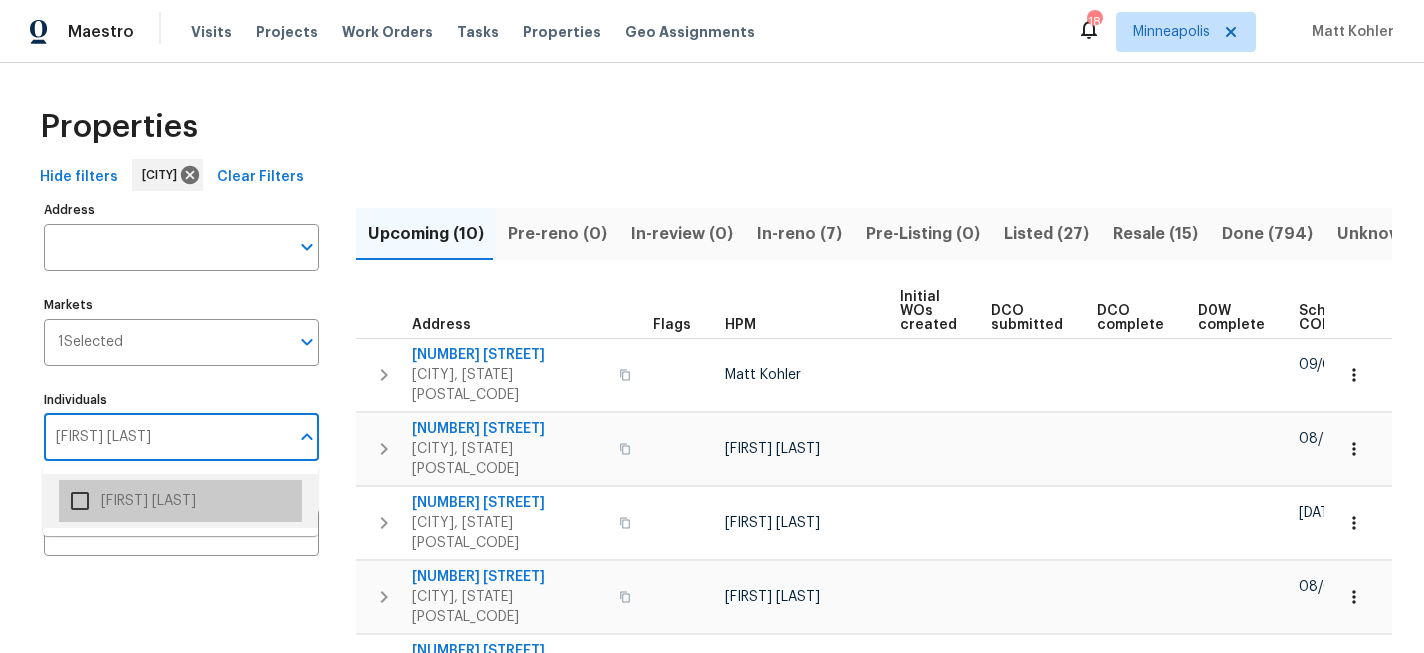 click on "[FIRST] [LAST]" at bounding box center [180, 501] 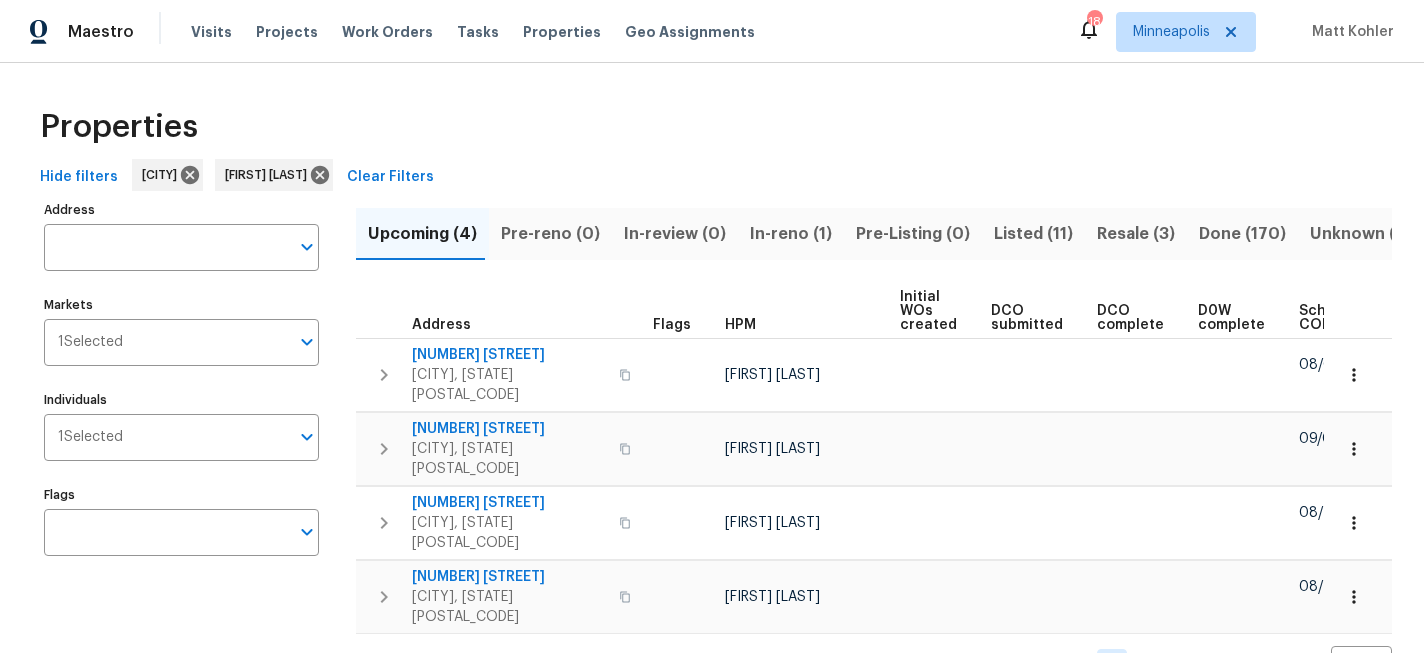 click on "In-reno (1)" at bounding box center (791, 234) 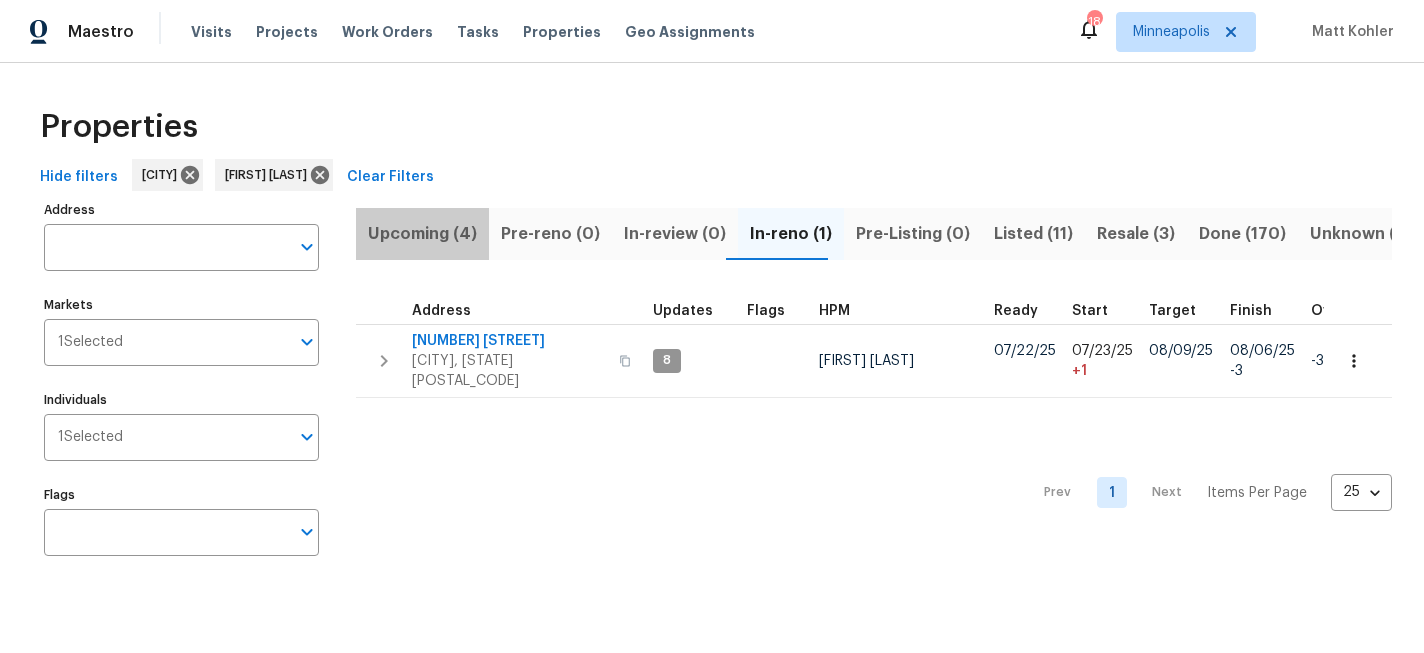 click on "Upcoming (4)" at bounding box center (422, 234) 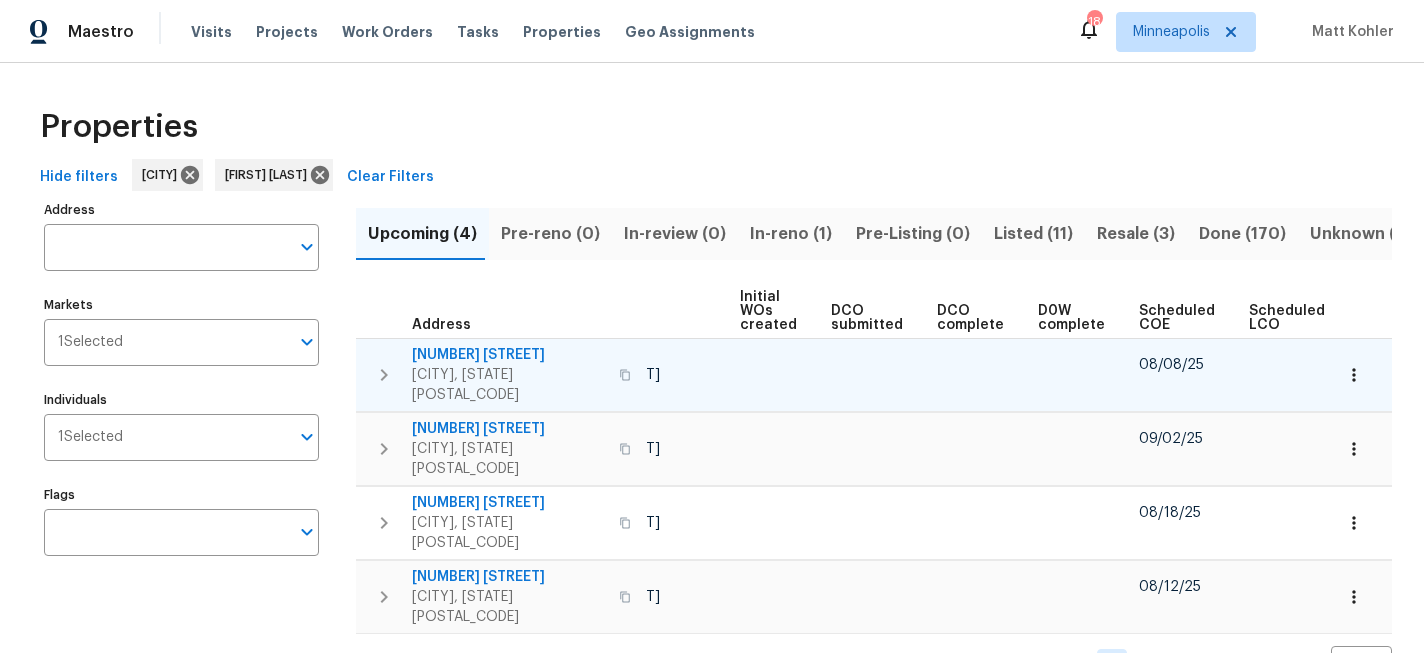 scroll, scrollTop: 0, scrollLeft: 236, axis: horizontal 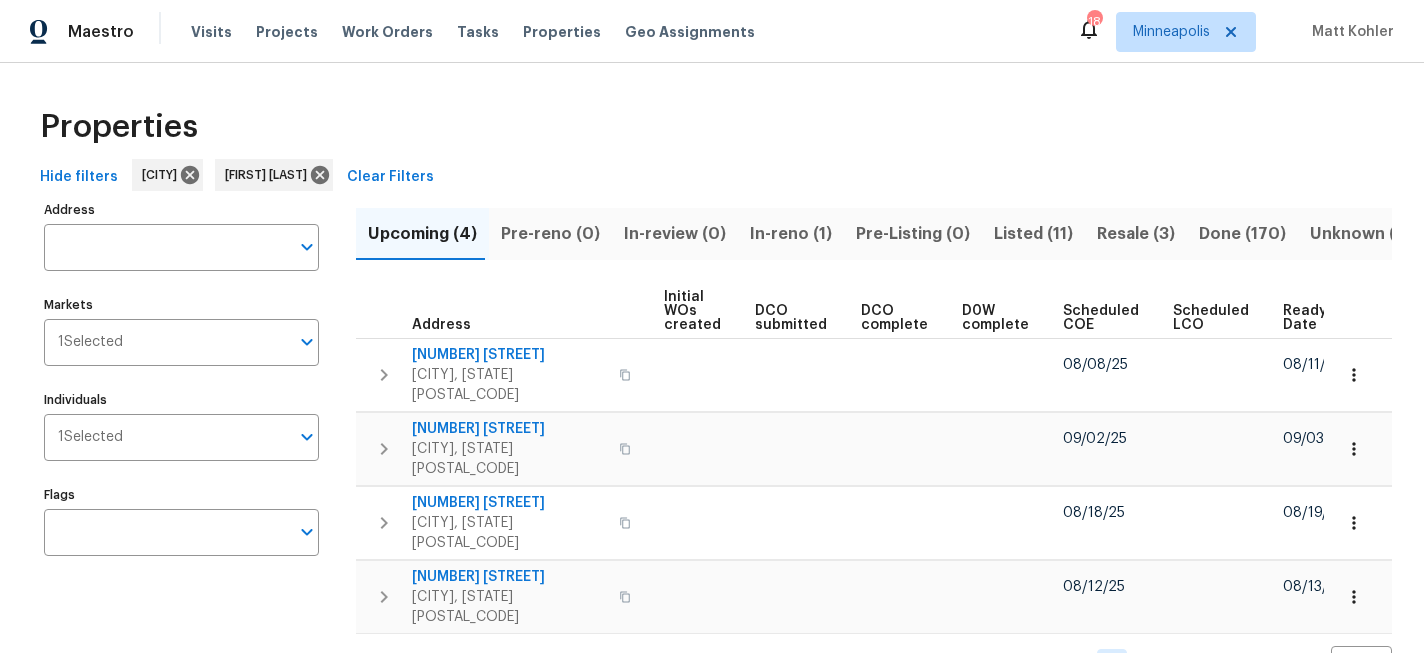click on "Ready Date" at bounding box center [1305, 318] 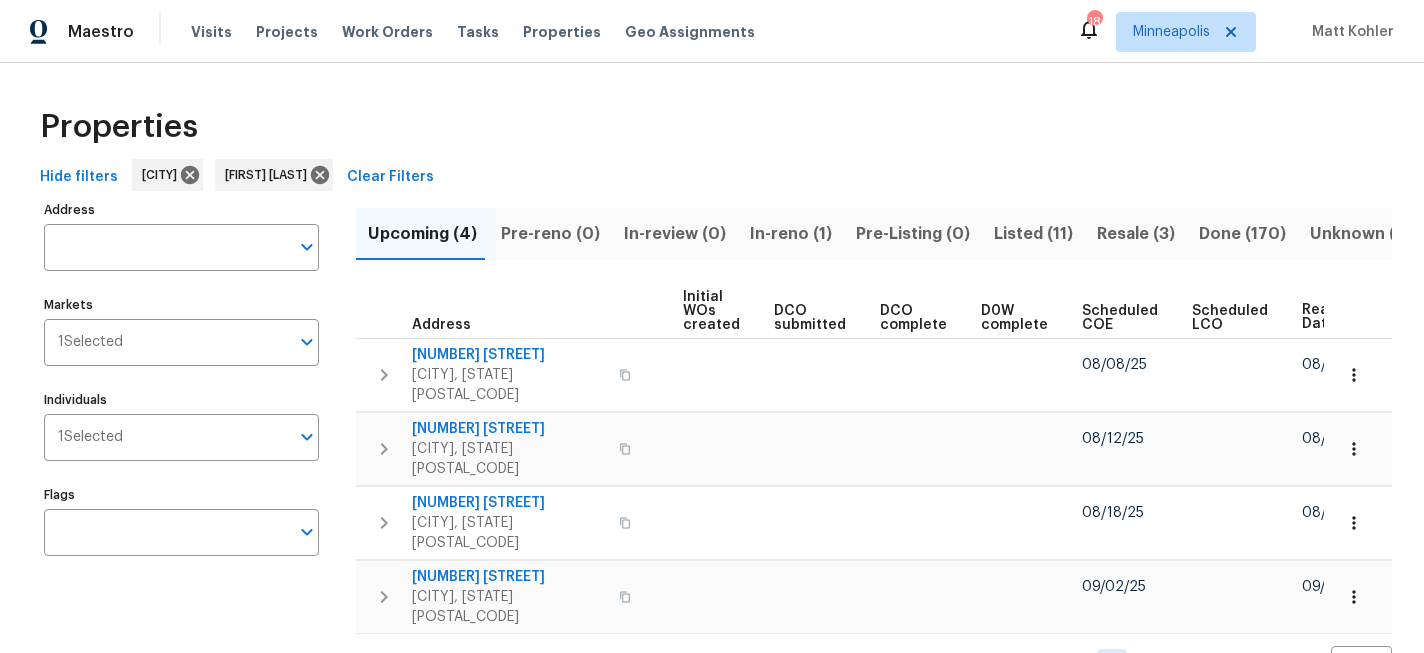 scroll, scrollTop: 0, scrollLeft: 259, axis: horizontal 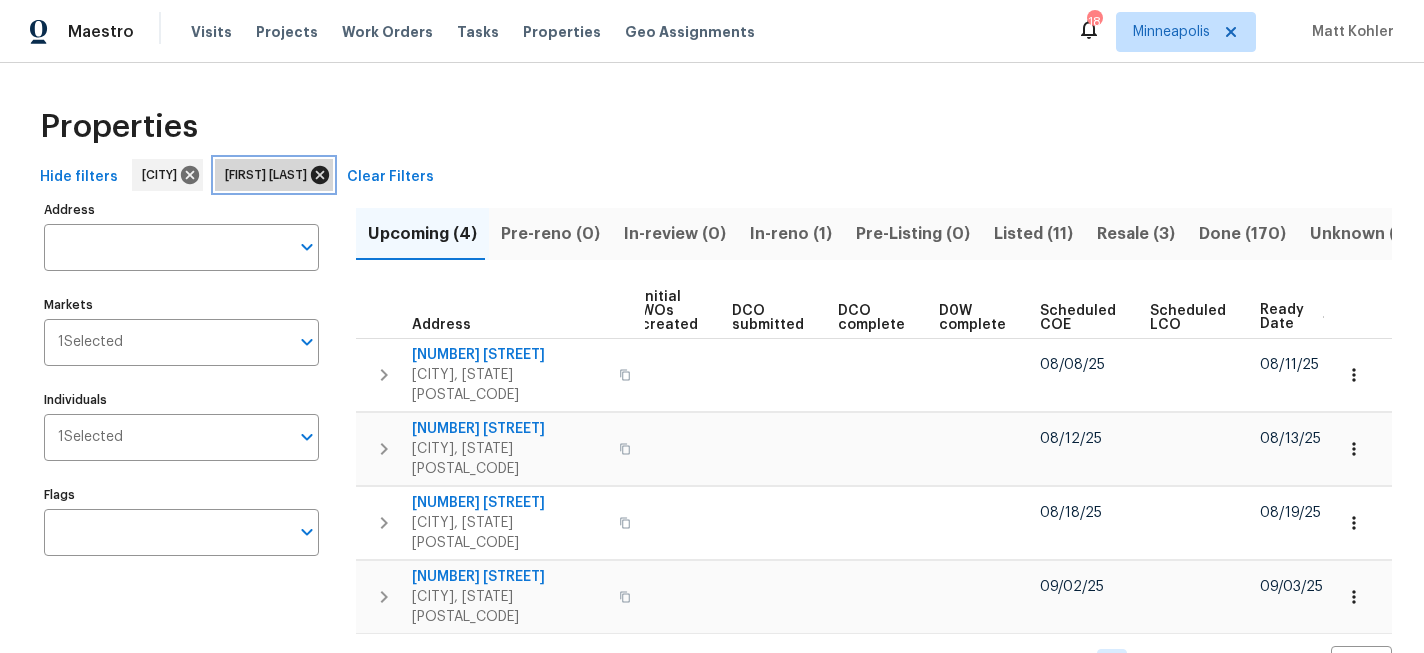 click 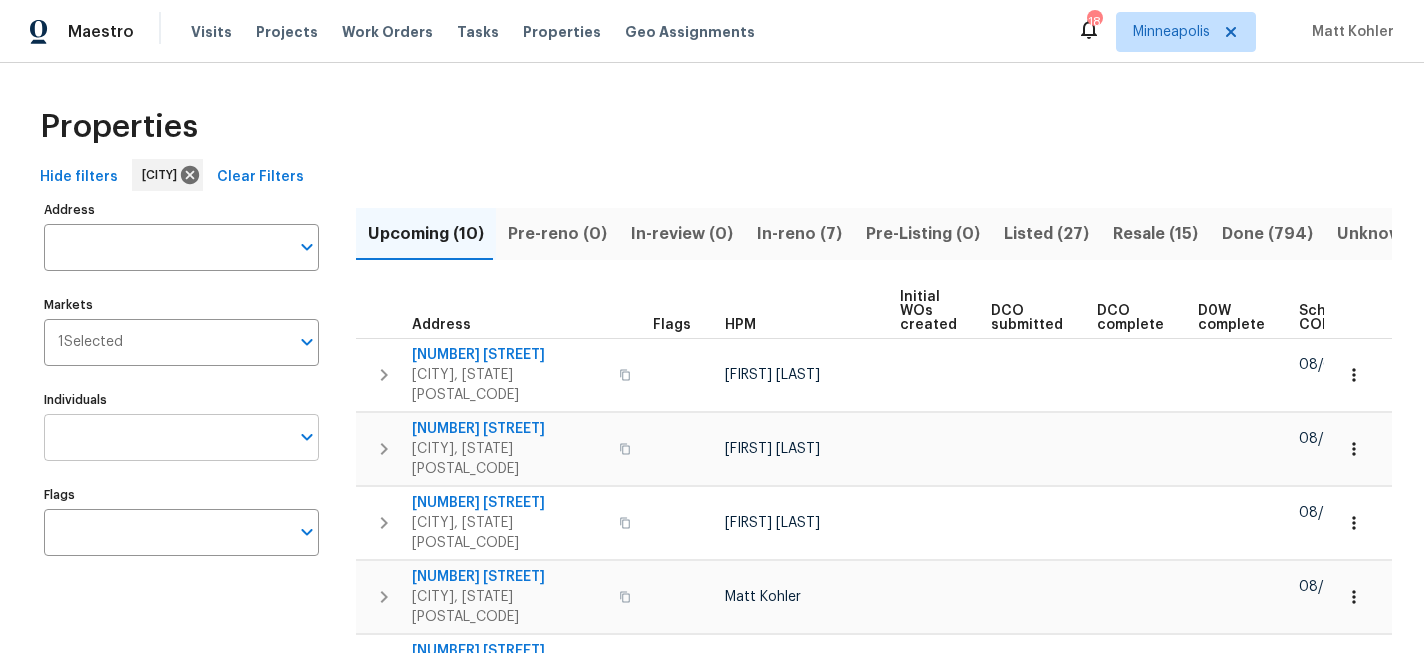click on "Individuals" at bounding box center [166, 437] 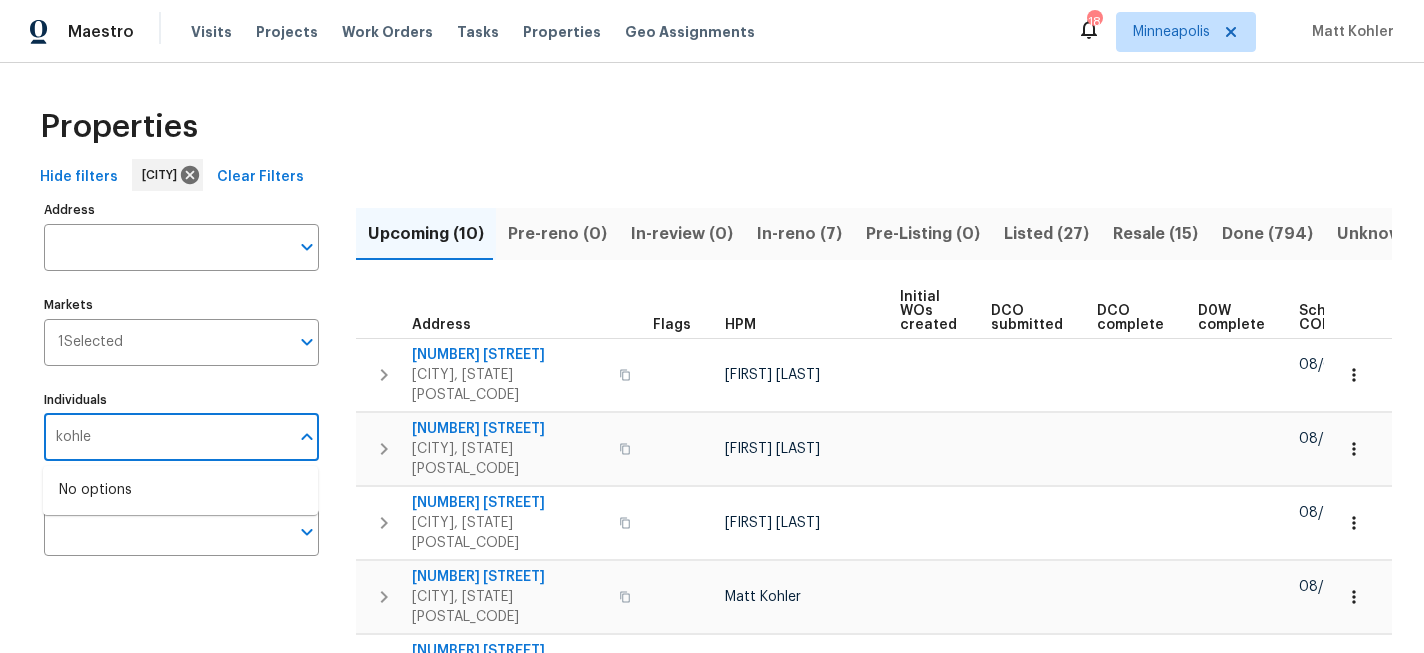 type on "kohler" 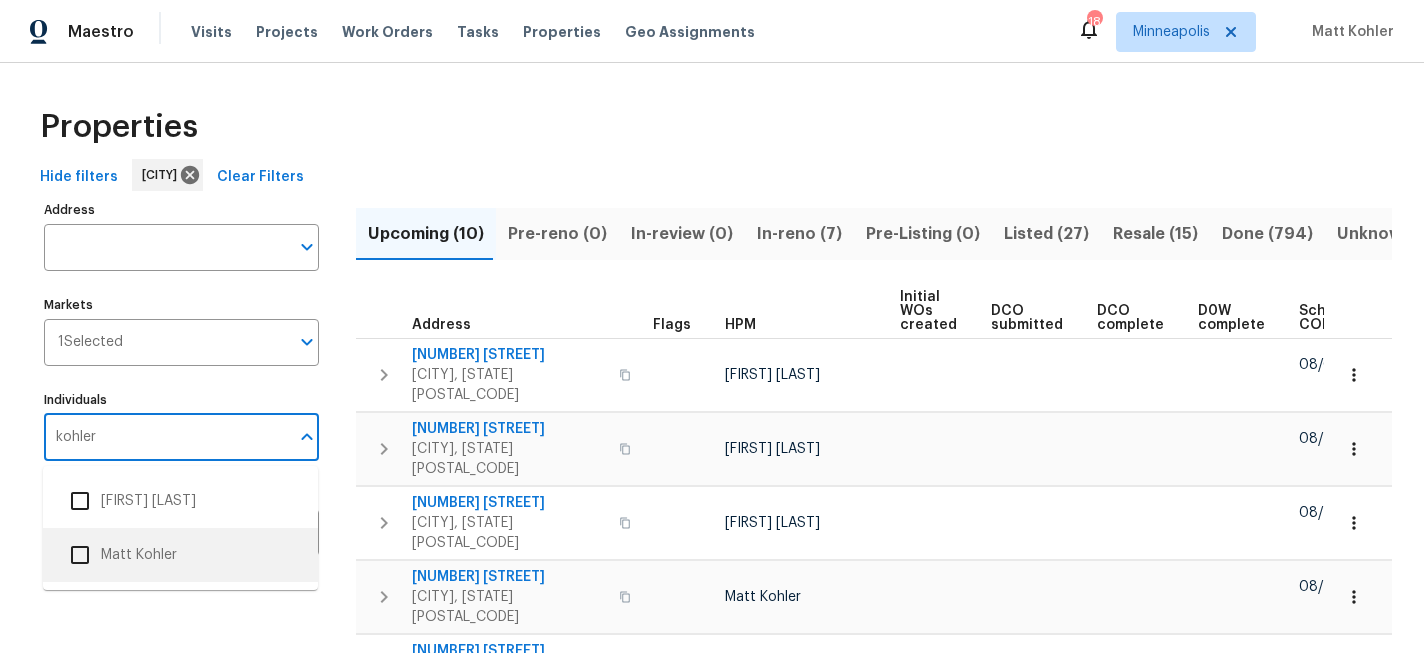 click at bounding box center (80, 555) 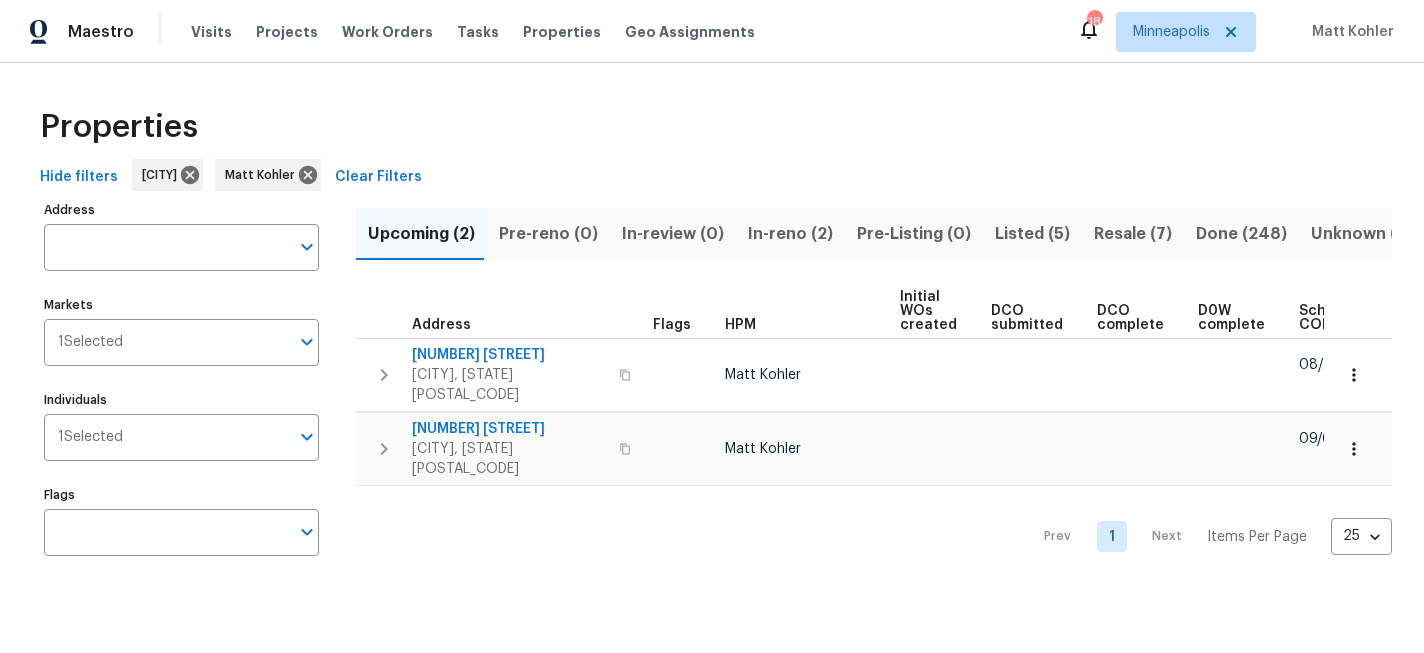 scroll, scrollTop: 0, scrollLeft: 259, axis: horizontal 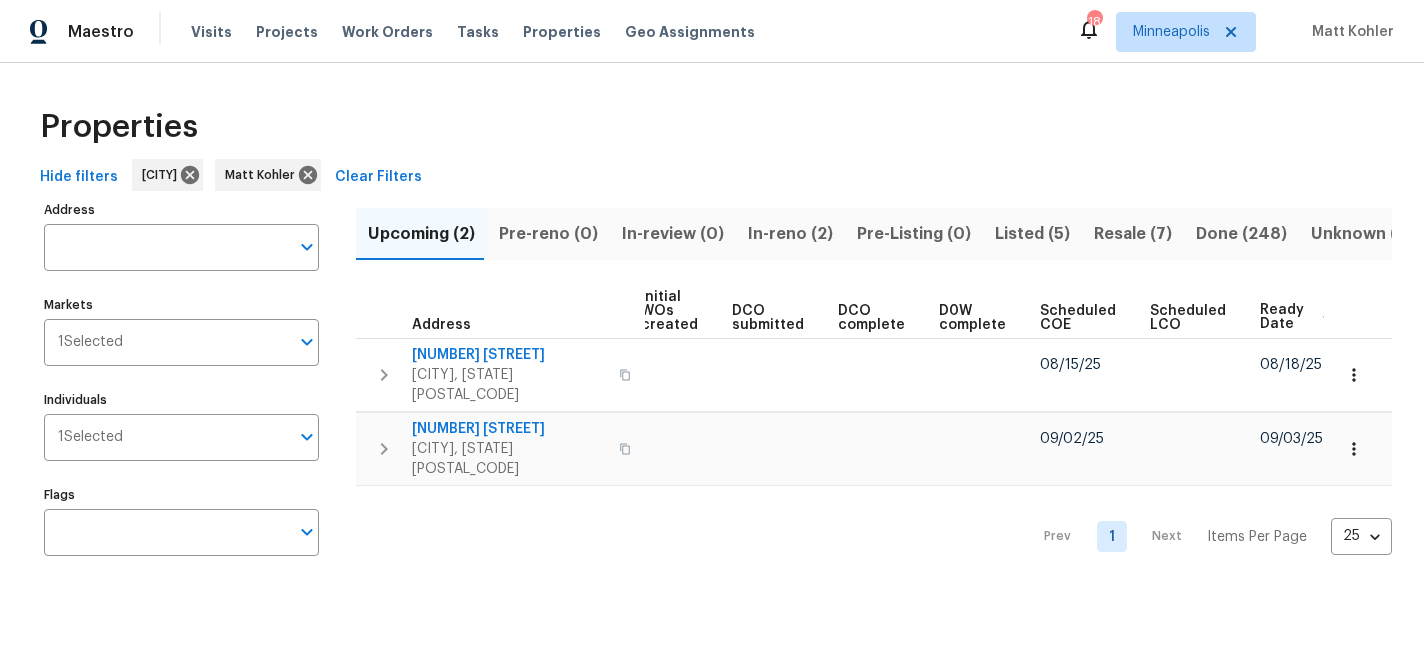 click on "In-reno (2)" at bounding box center (790, 234) 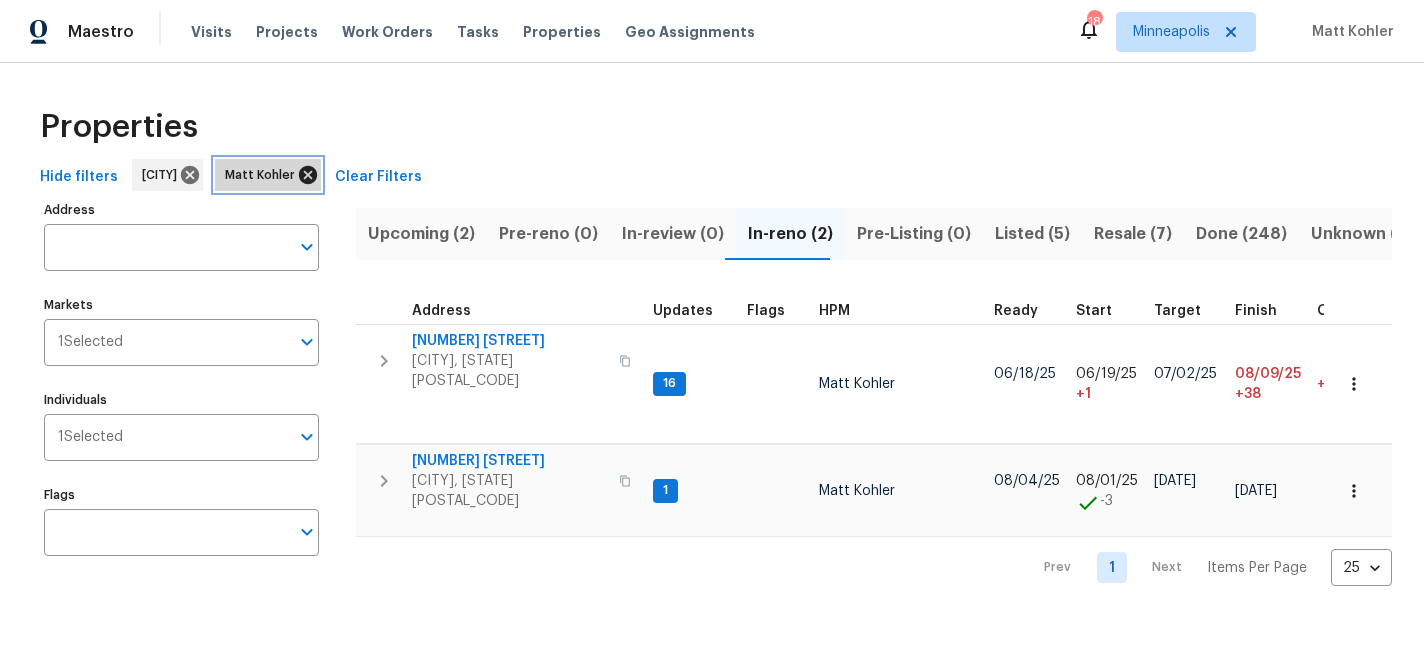 click 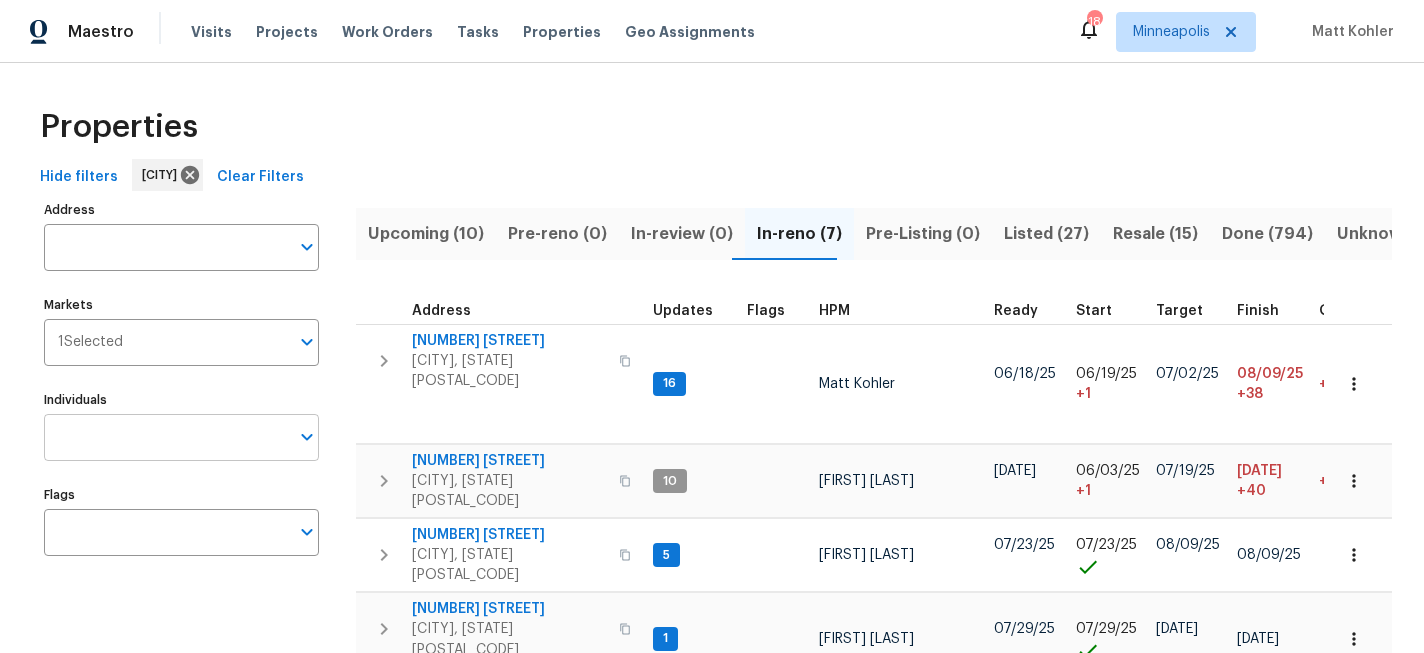 click on "Individuals" at bounding box center [166, 437] 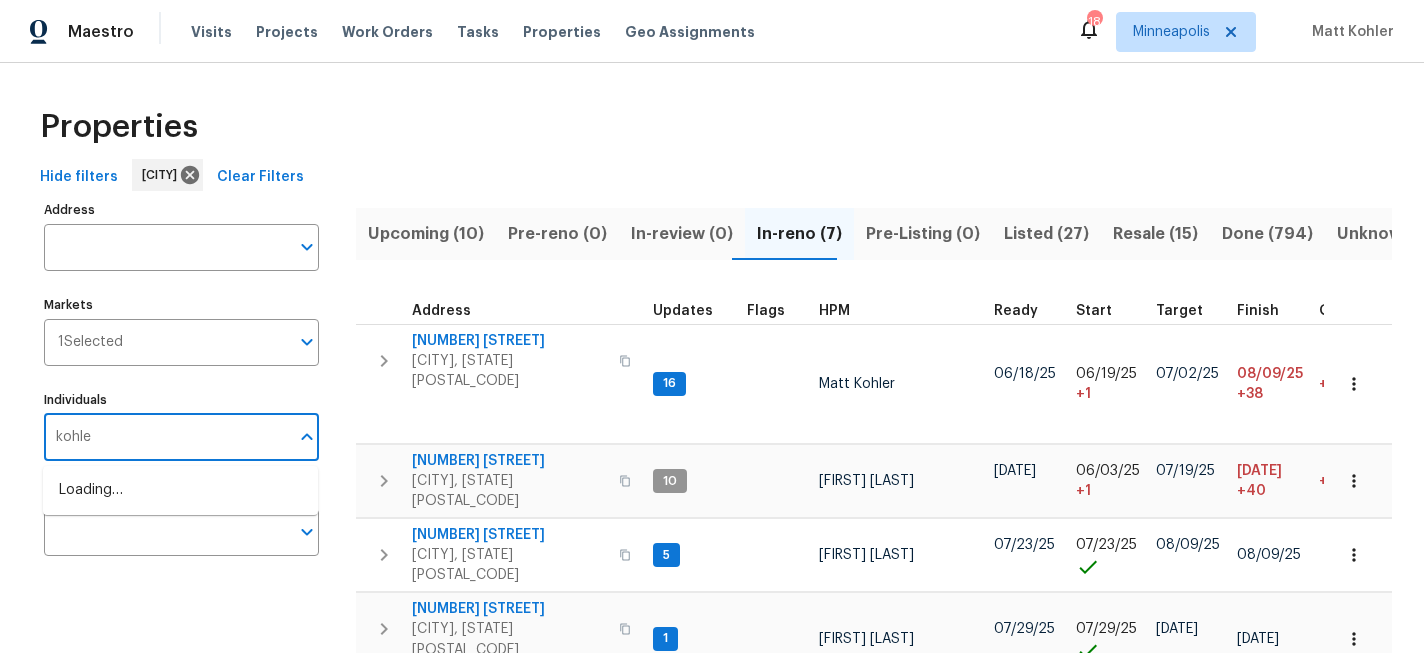 type on "kohler" 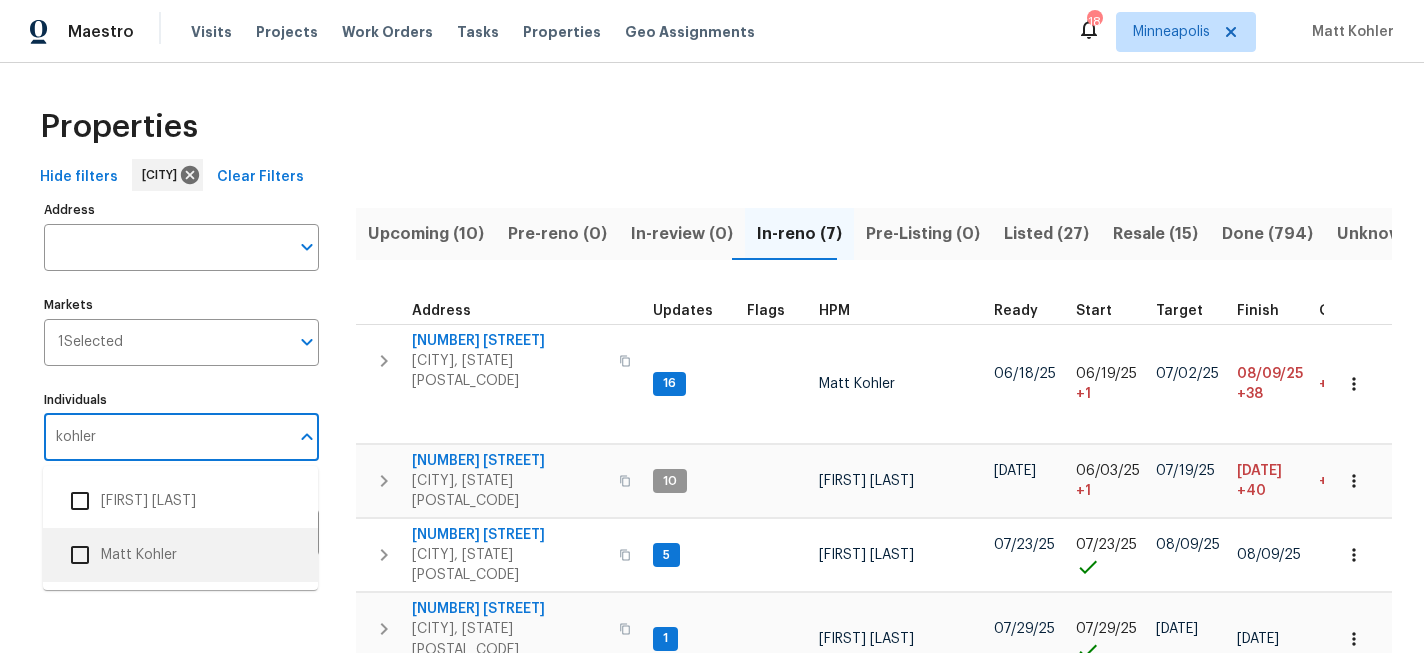 click on "Matt Kohler" at bounding box center [180, 555] 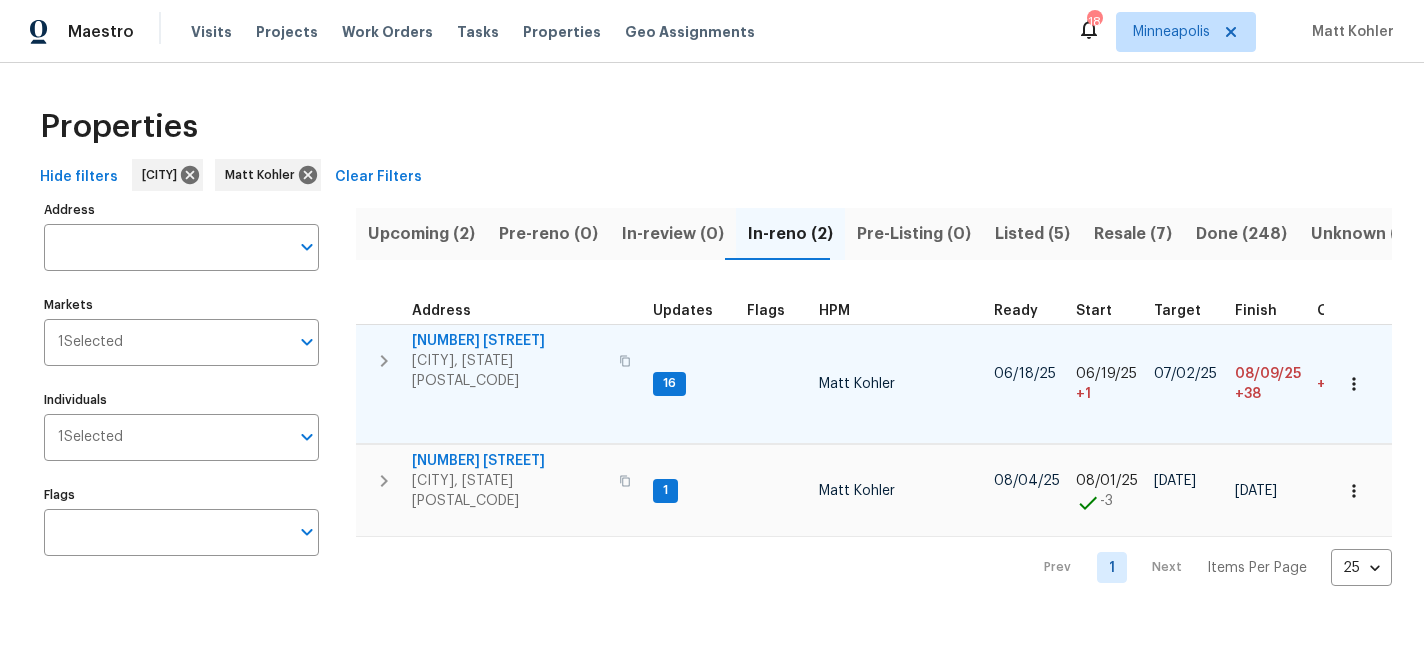 click on "[NUMBER] [STREET]" at bounding box center [509, 341] 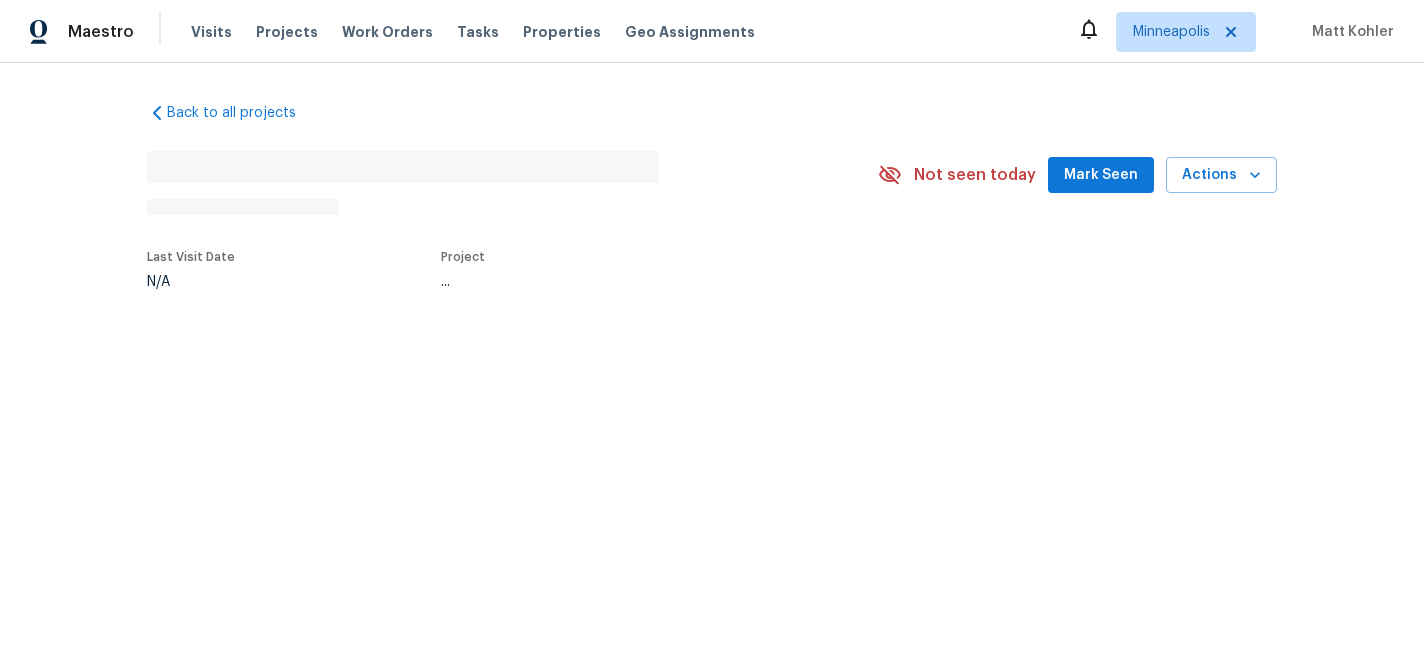 scroll, scrollTop: 0, scrollLeft: 0, axis: both 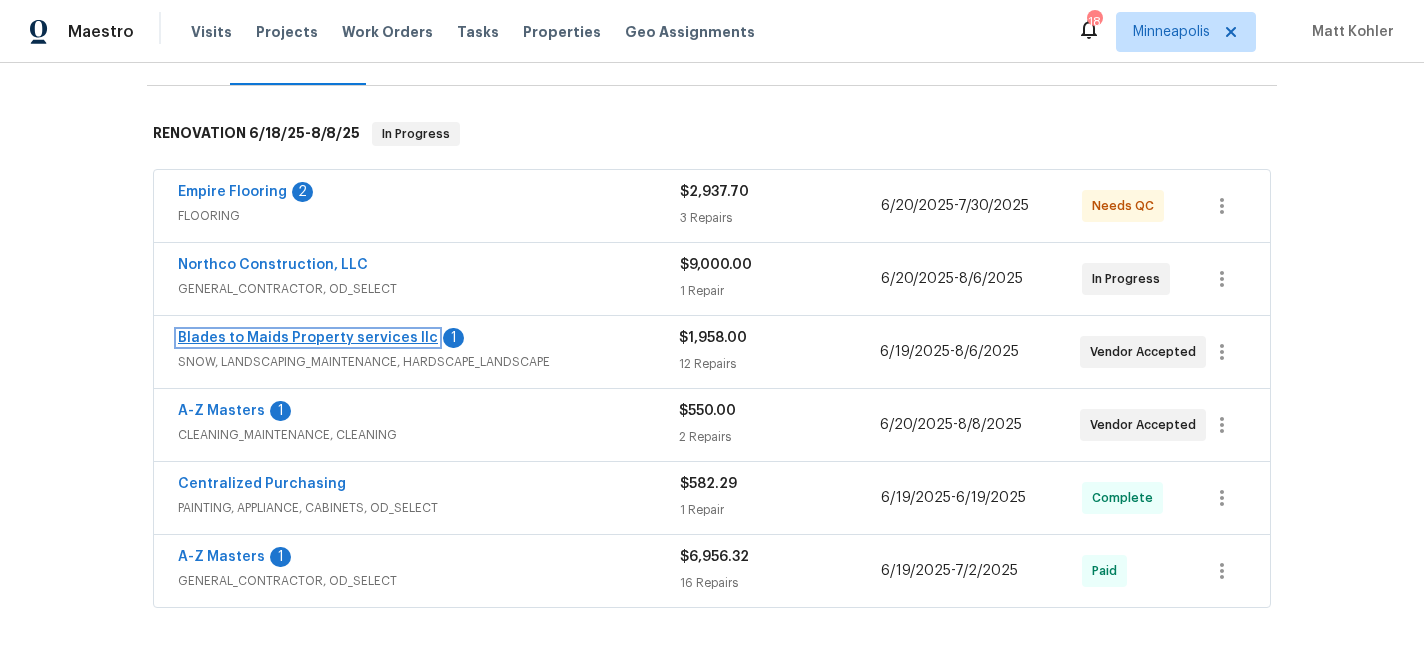 click on "Blades to Maids Property services llc" at bounding box center [308, 338] 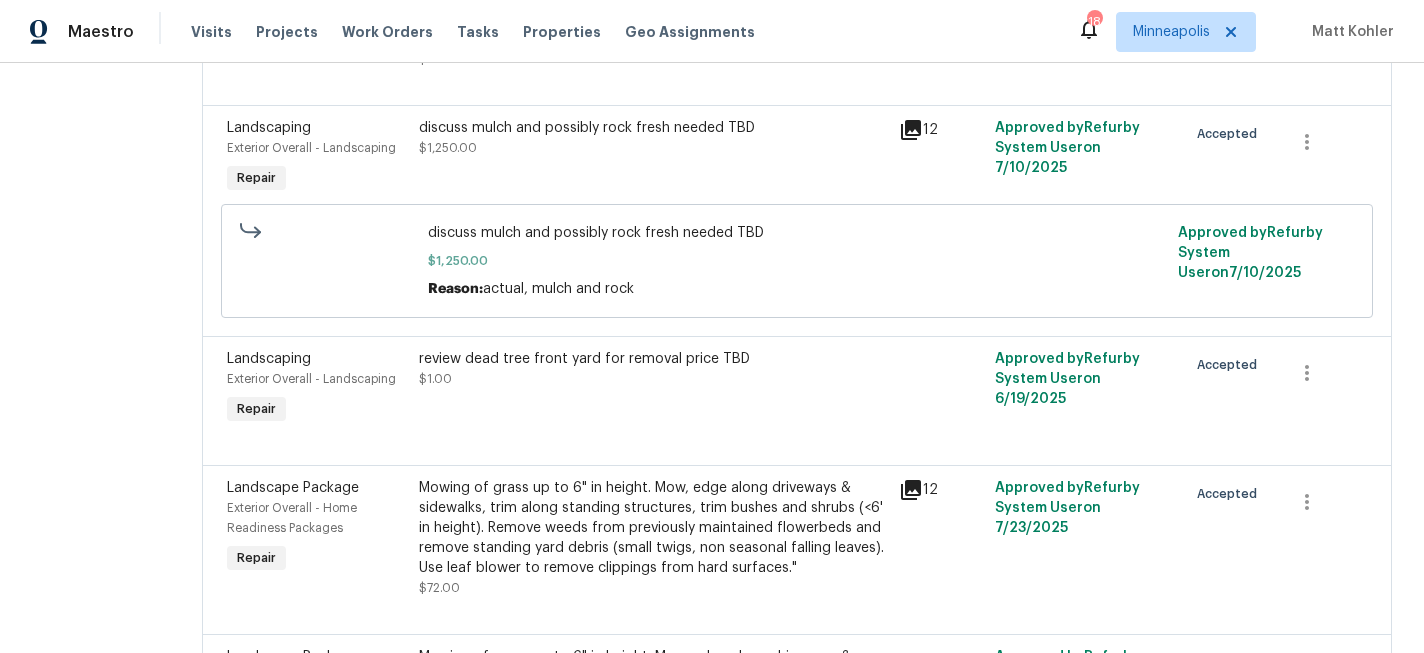 scroll, scrollTop: 469, scrollLeft: 0, axis: vertical 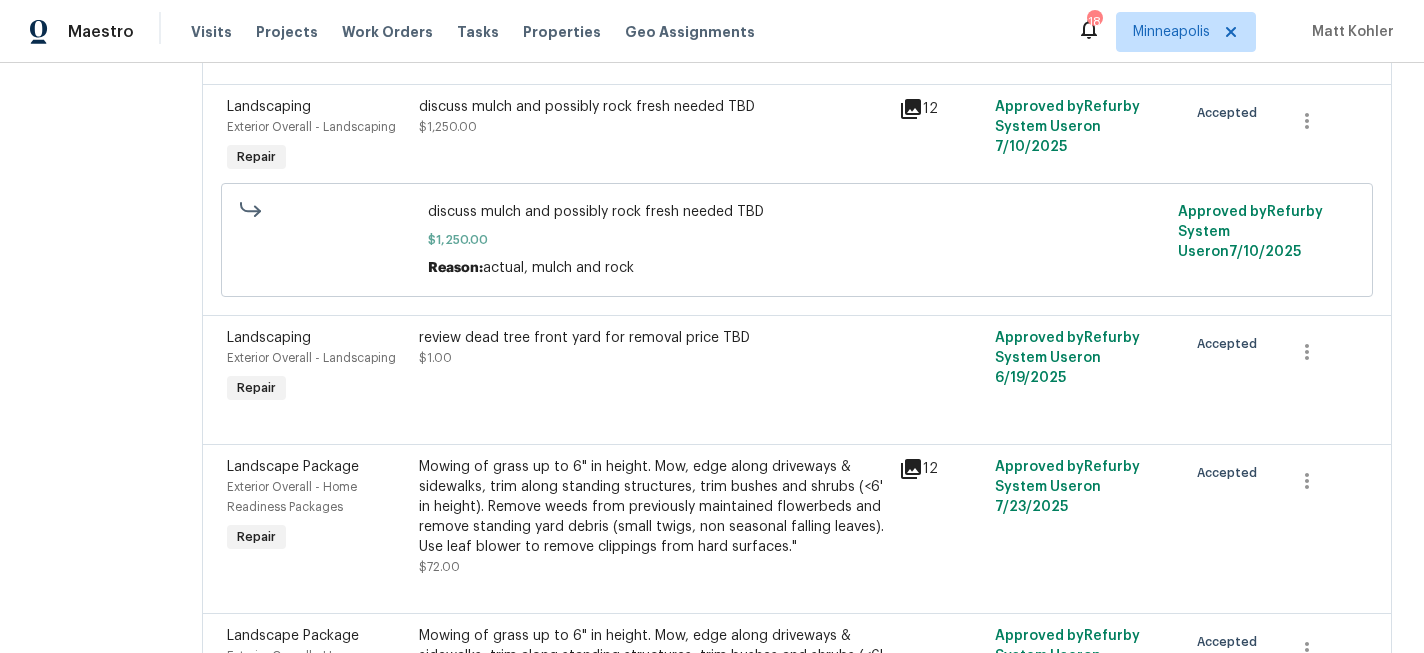 click on "review dead tree front yard for removal
price TBD" at bounding box center [653, 338] 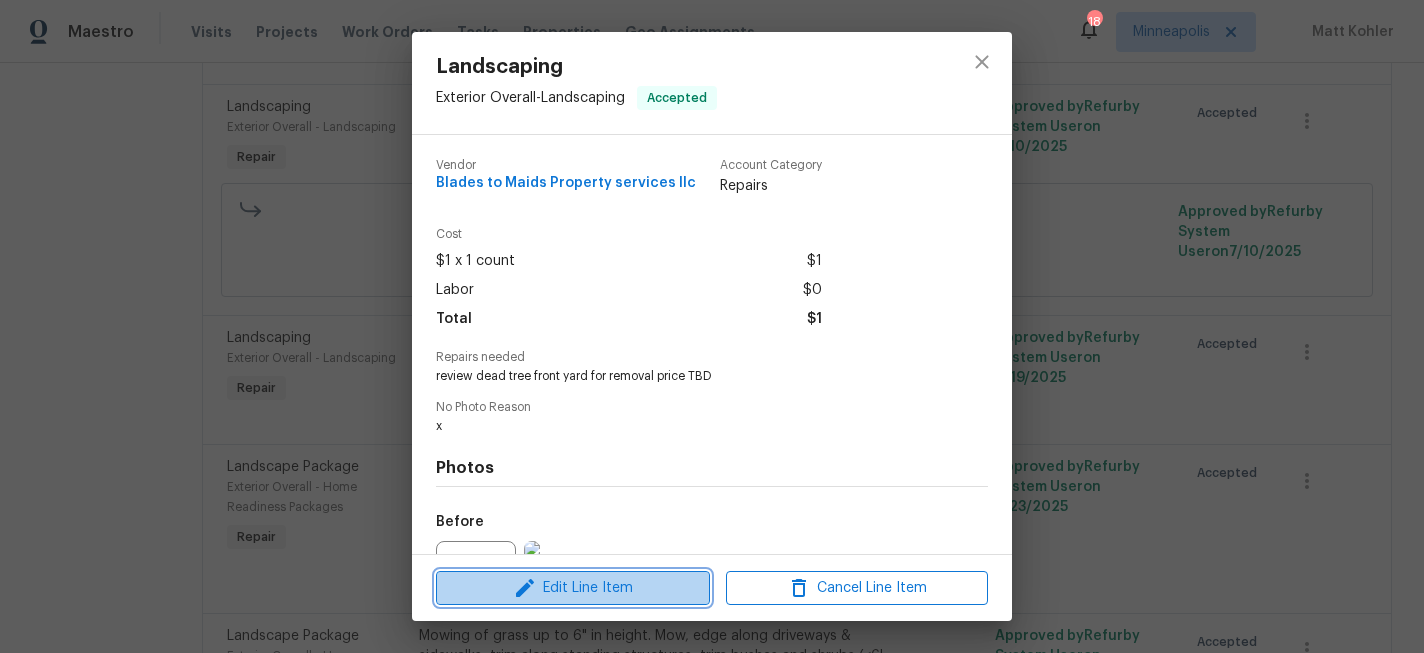 click on "Edit Line Item" at bounding box center [573, 588] 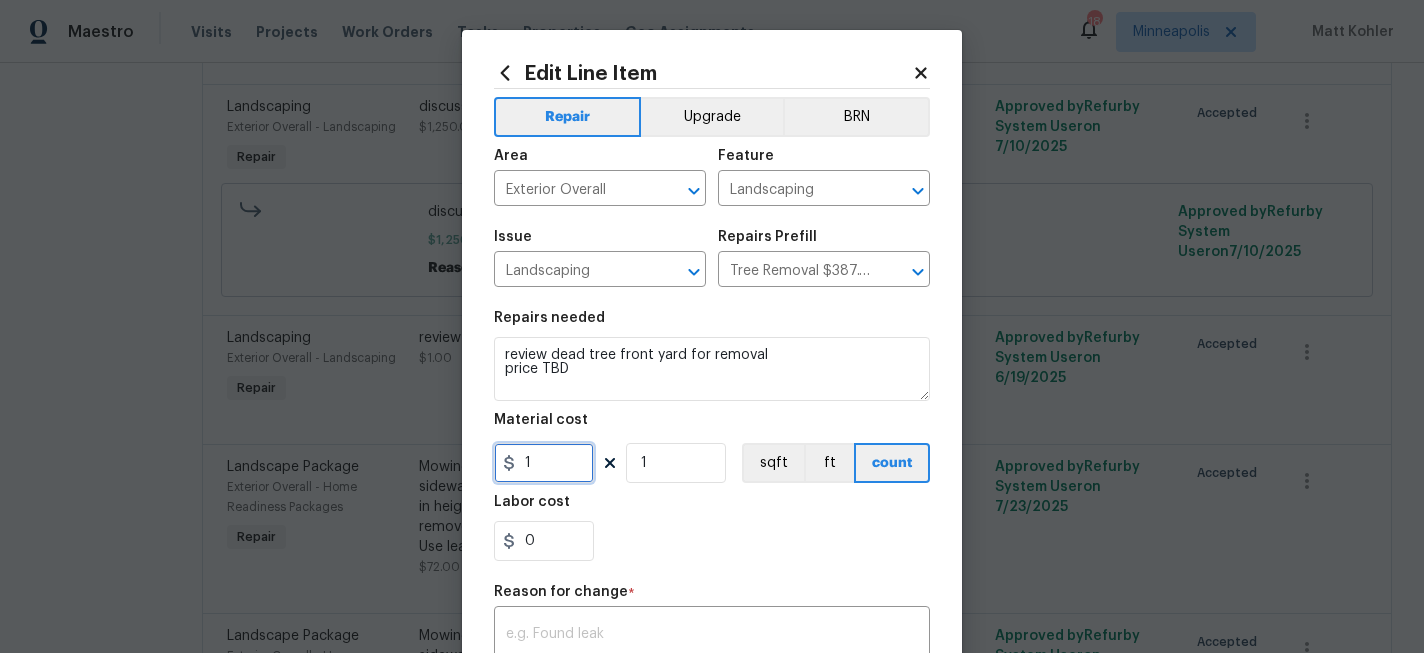 click on "1" at bounding box center (544, 463) 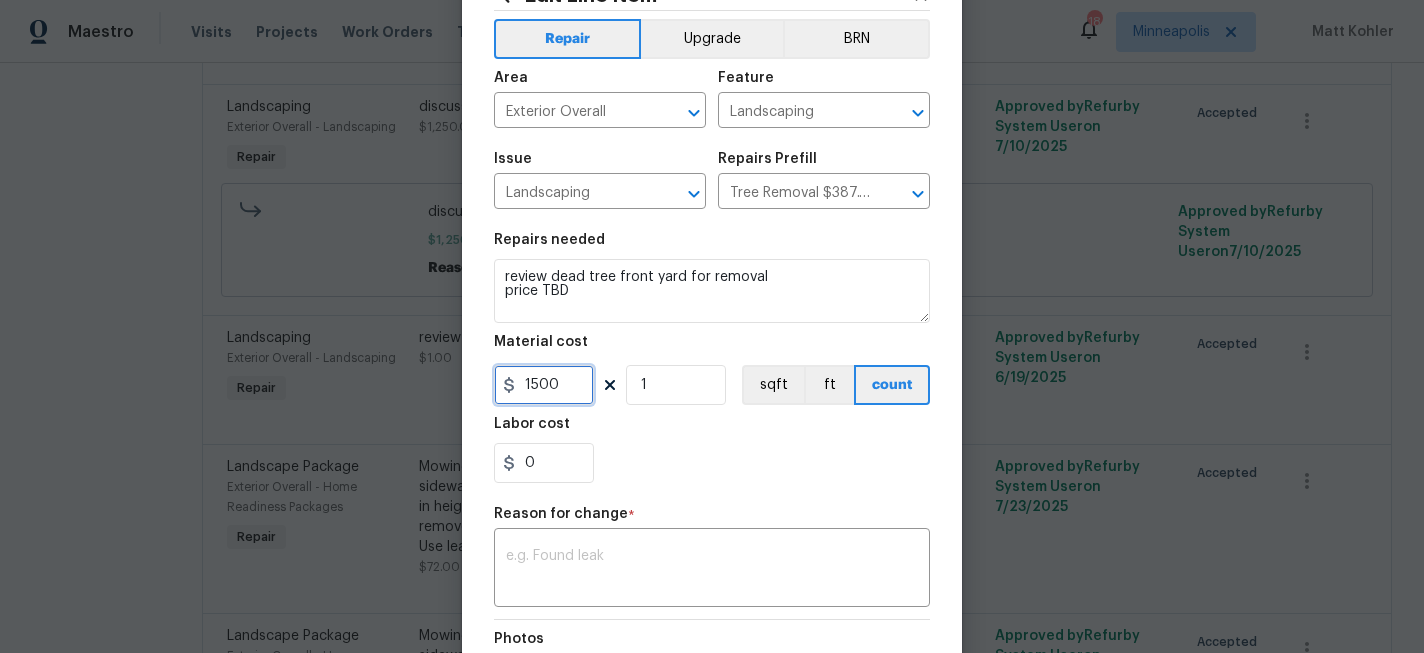 scroll, scrollTop: 87, scrollLeft: 0, axis: vertical 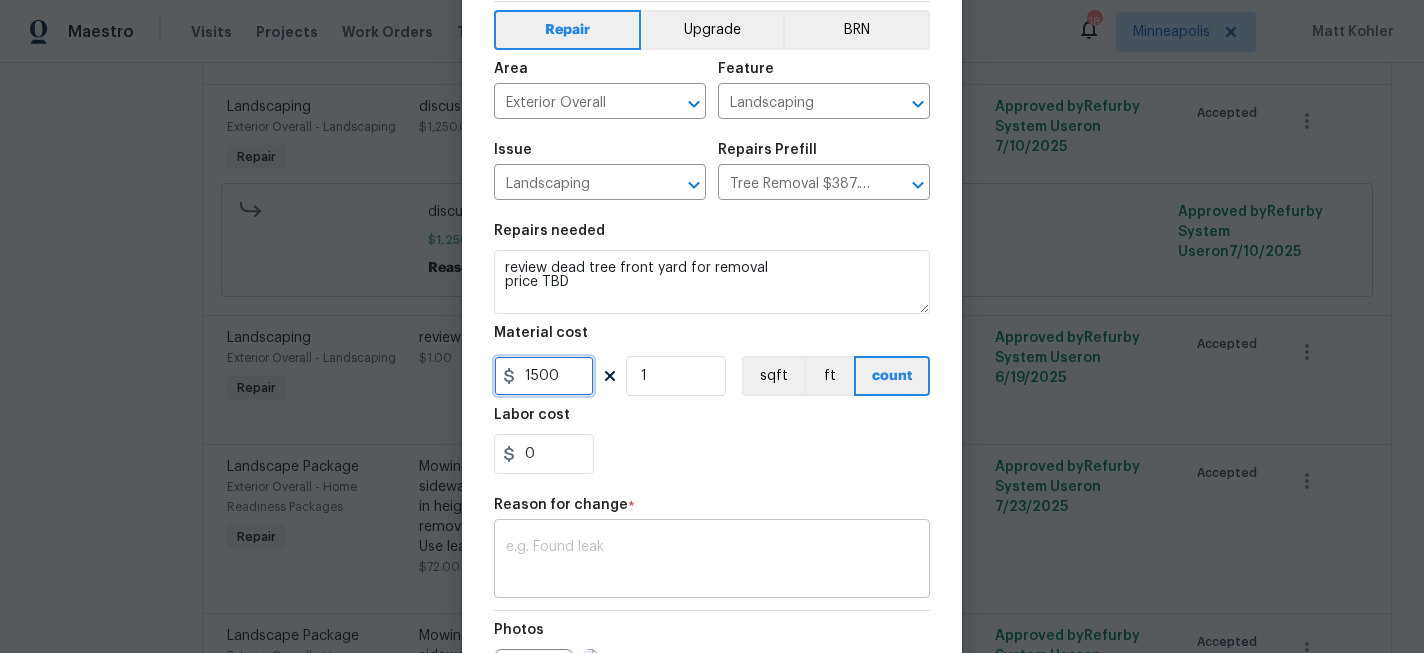 type on "1500" 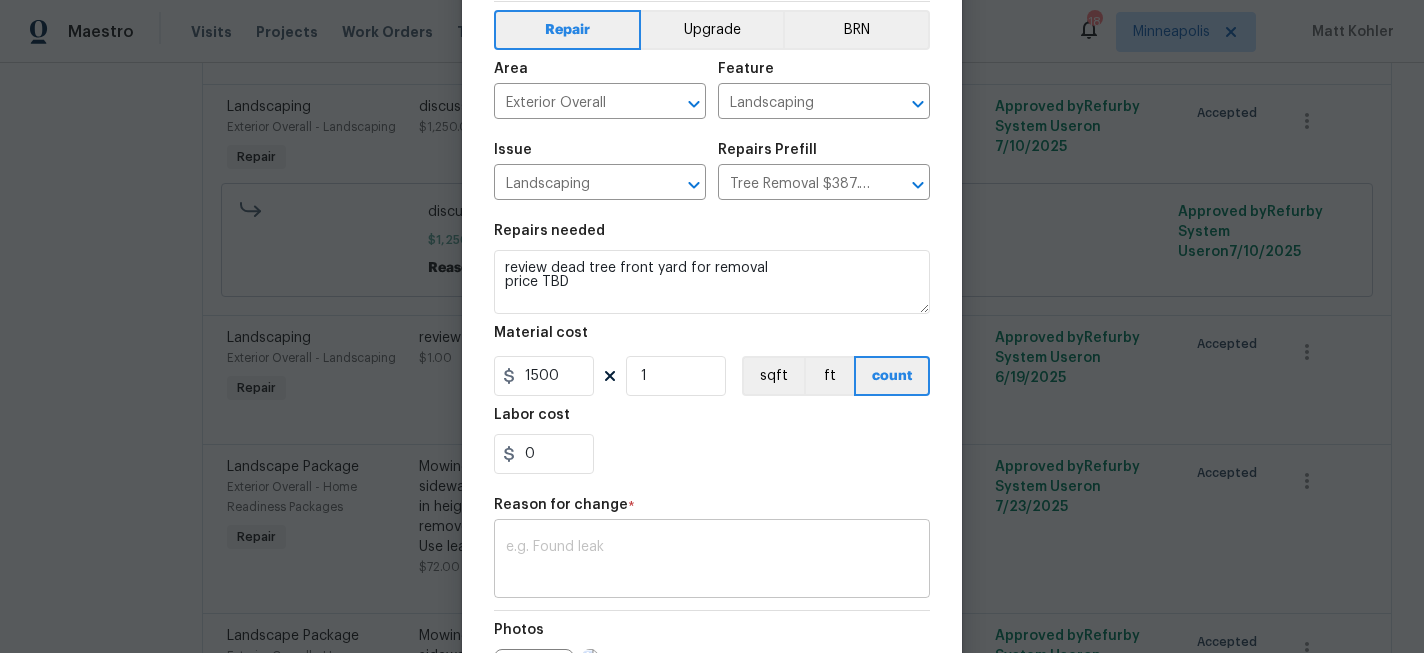 click at bounding box center [712, 561] 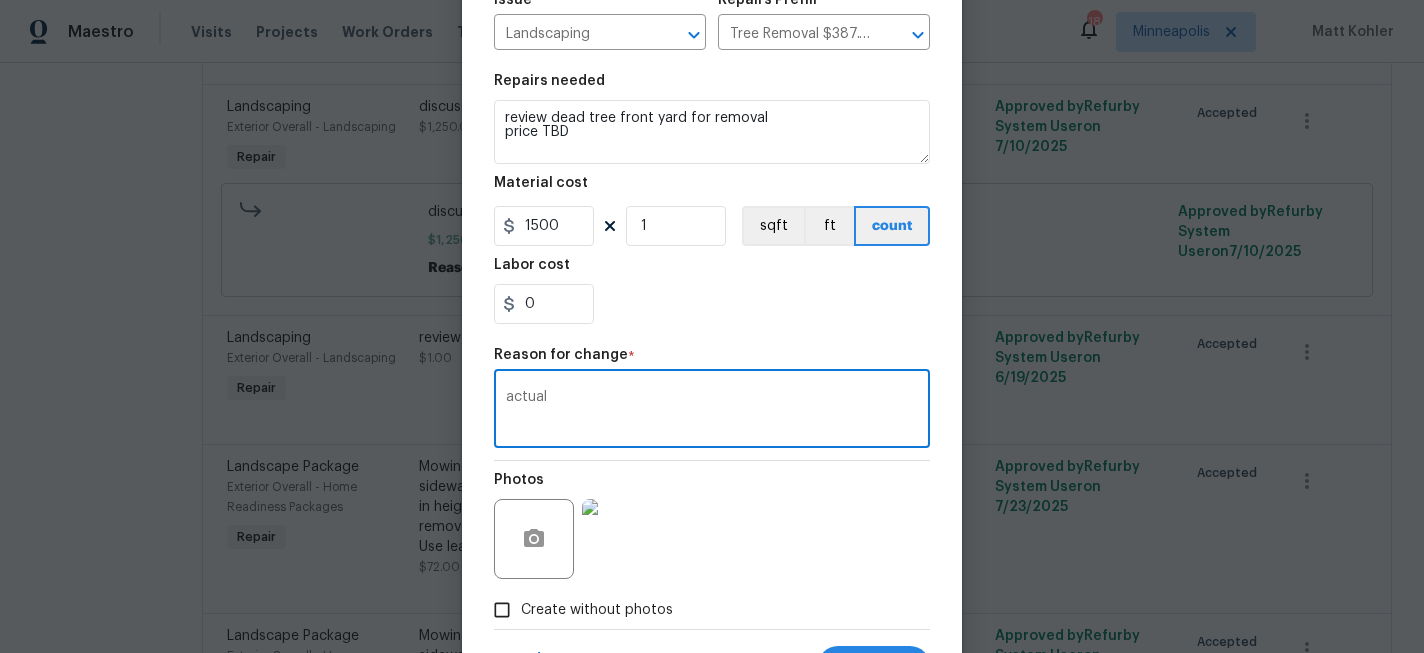 scroll, scrollTop: 305, scrollLeft: 0, axis: vertical 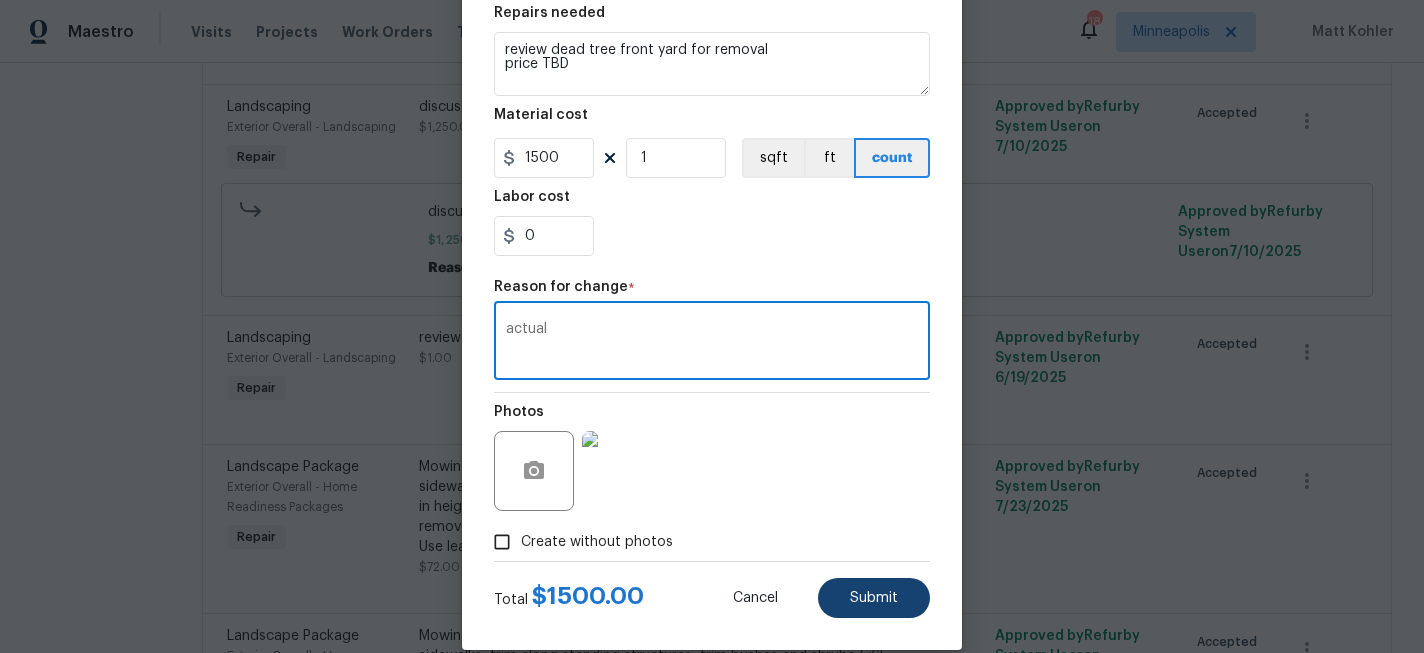 type on "actual" 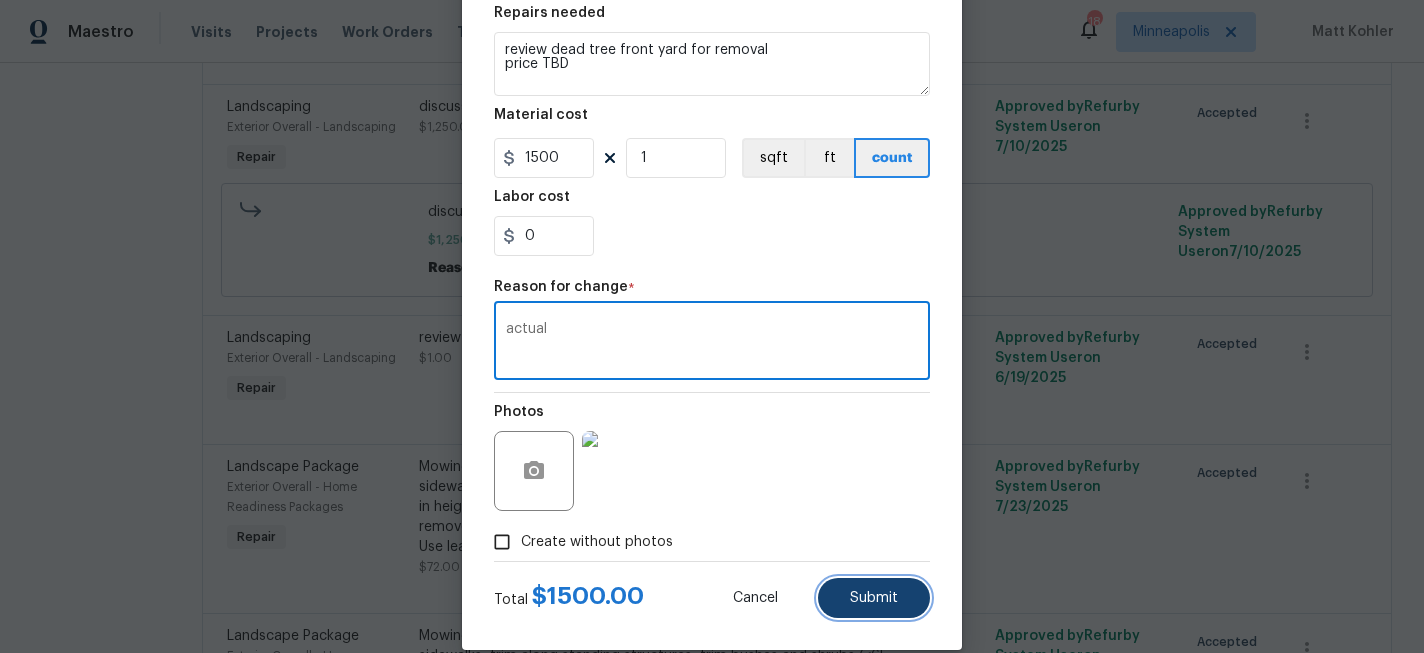 click on "Submit" at bounding box center [874, 598] 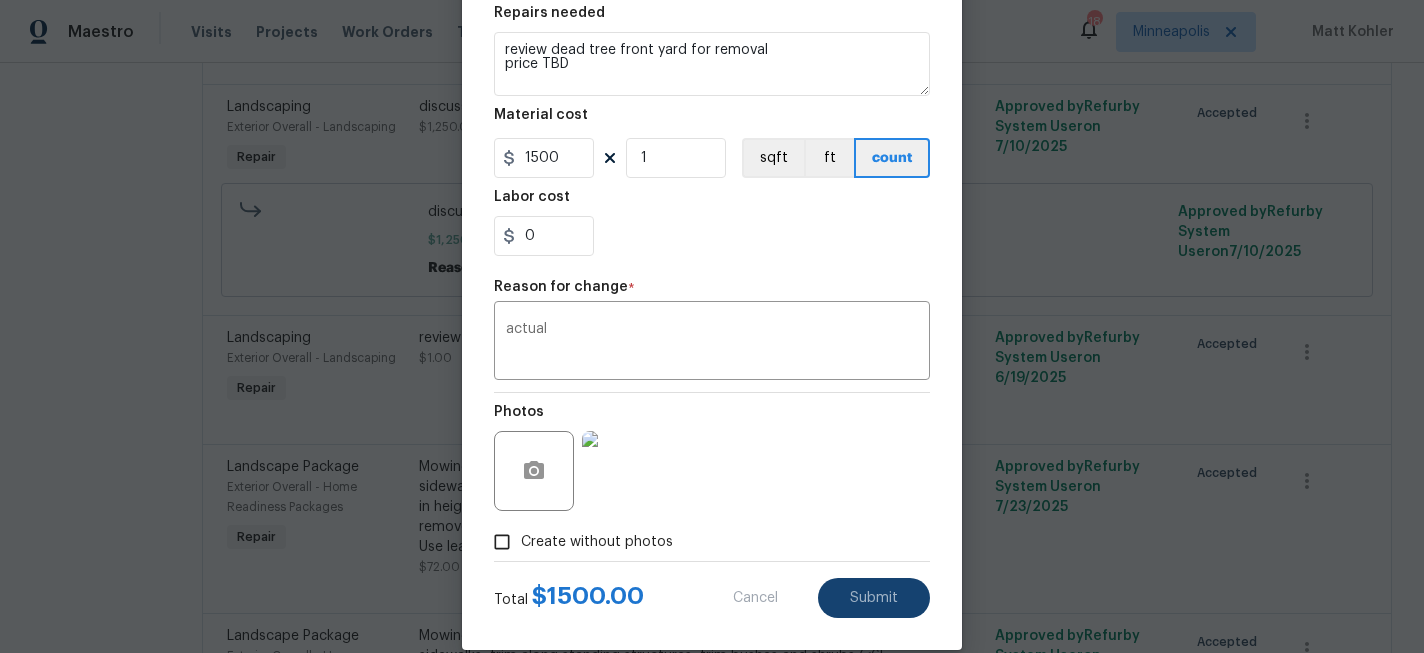 type on "1" 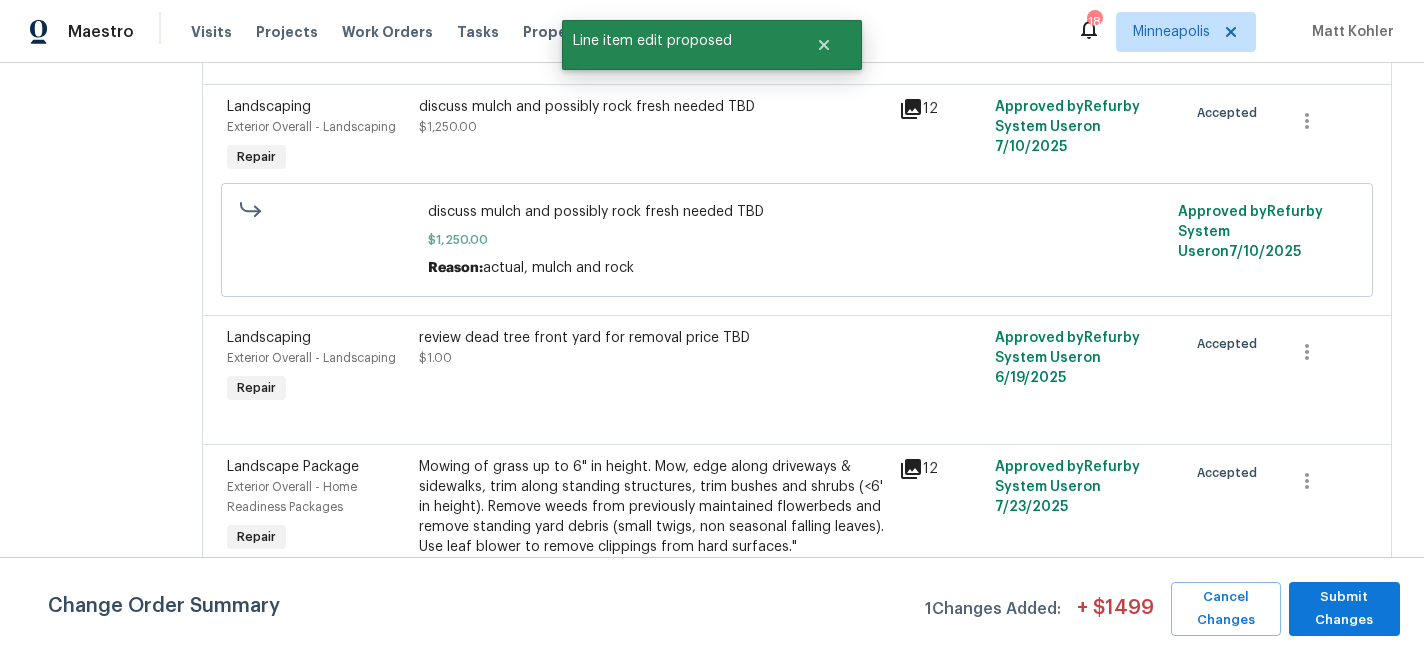 scroll, scrollTop: 0, scrollLeft: 0, axis: both 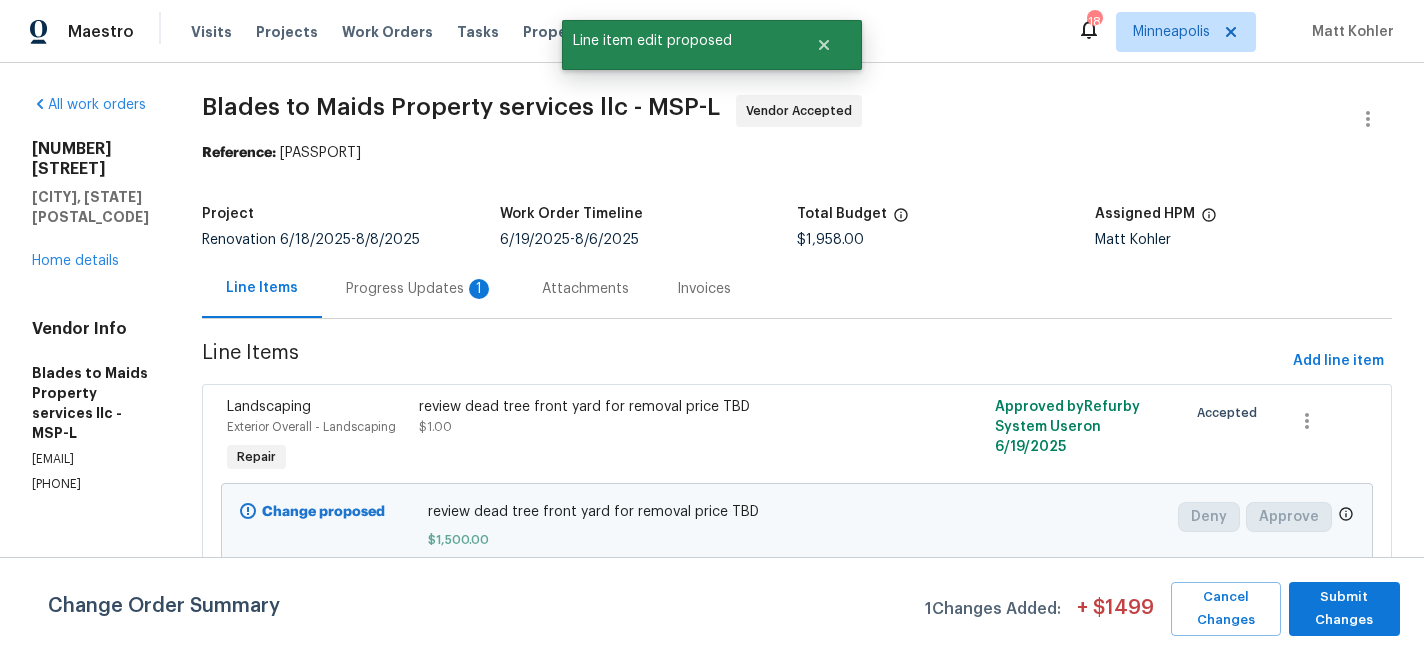 click on "Change Order Summary 1  Changes Added: + $ 1499 Cancel Changes Submit Changes" at bounding box center (712, 605) 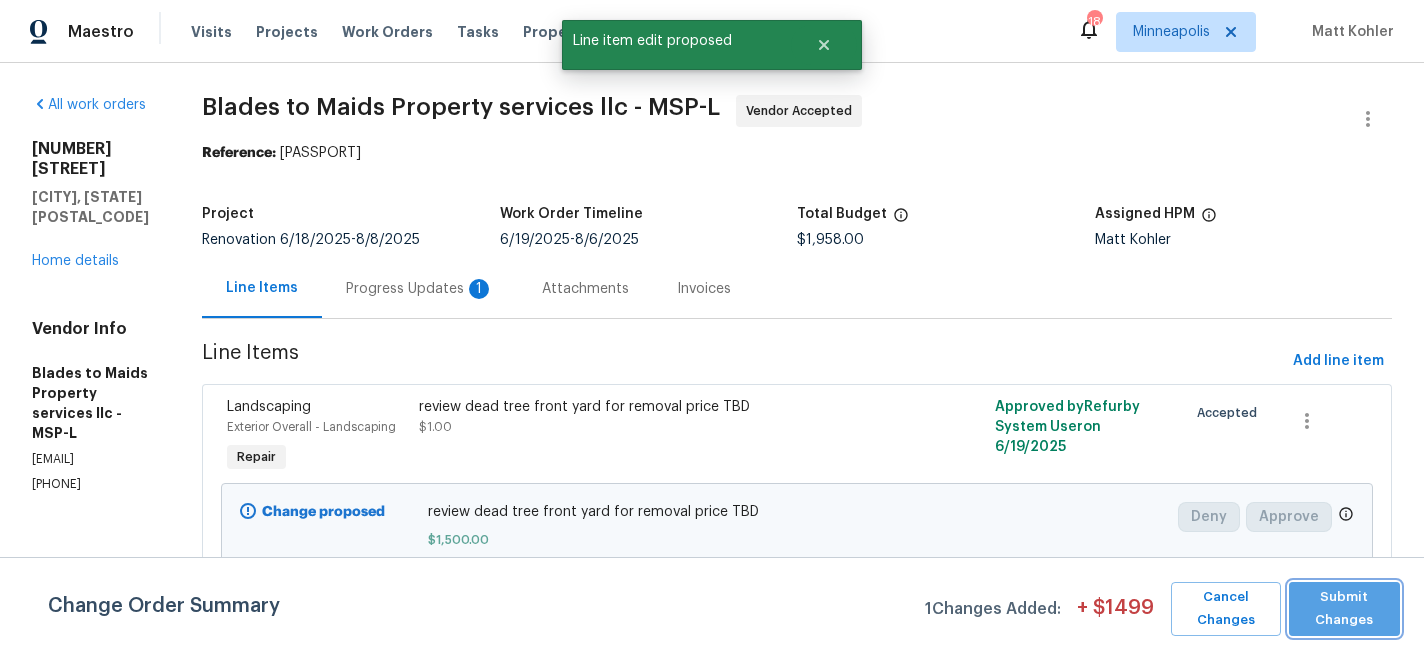click on "Submit Changes" at bounding box center [1345, 609] 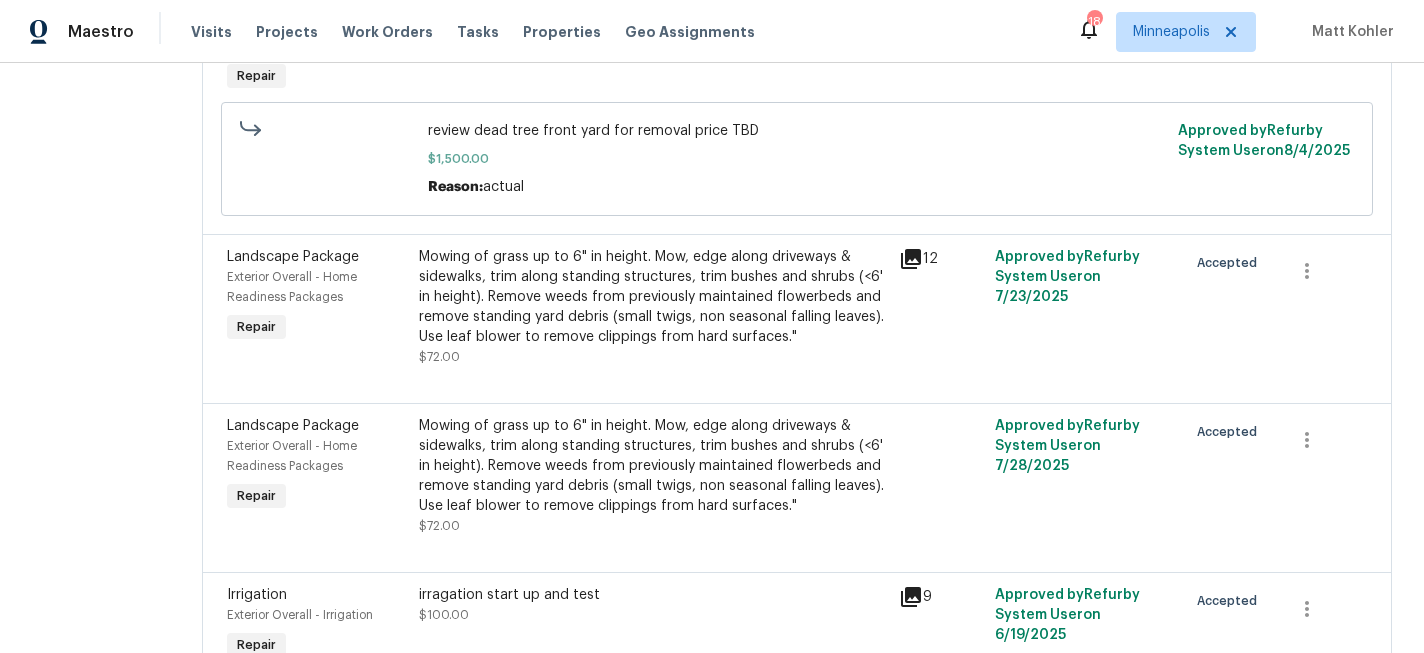 scroll, scrollTop: 0, scrollLeft: 0, axis: both 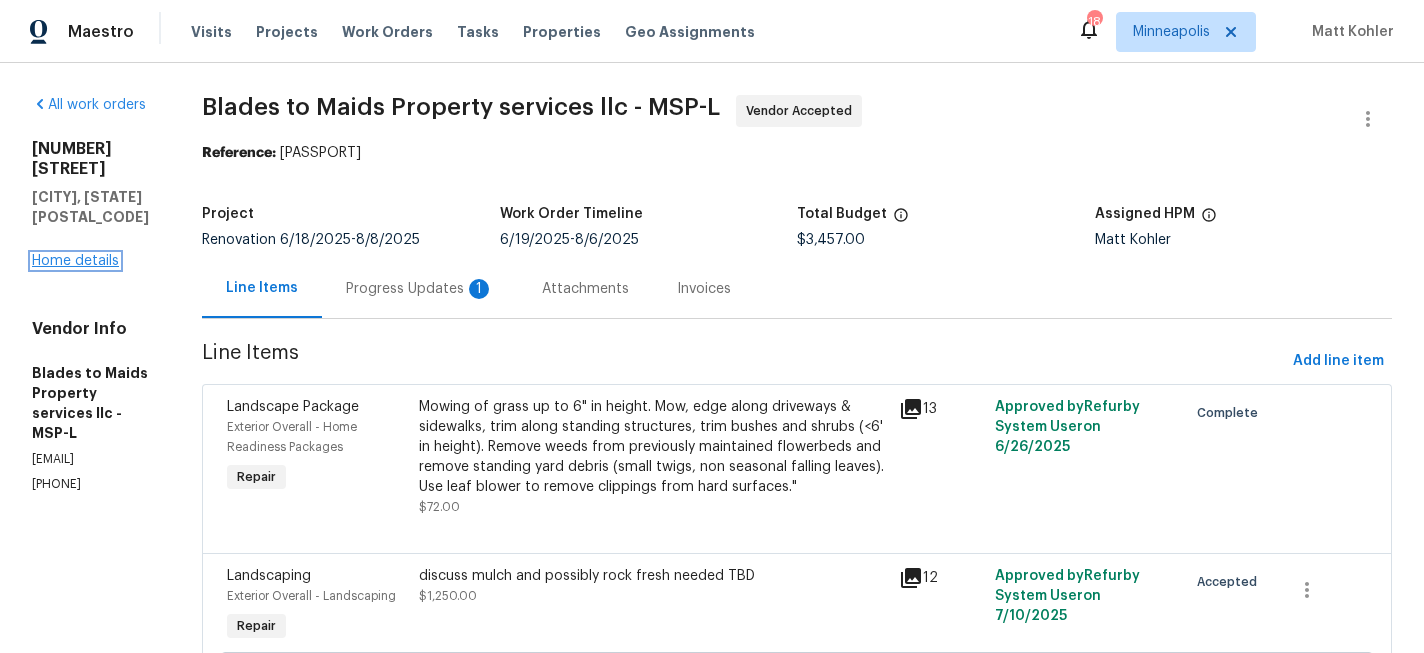 click on "Home details" at bounding box center [75, 261] 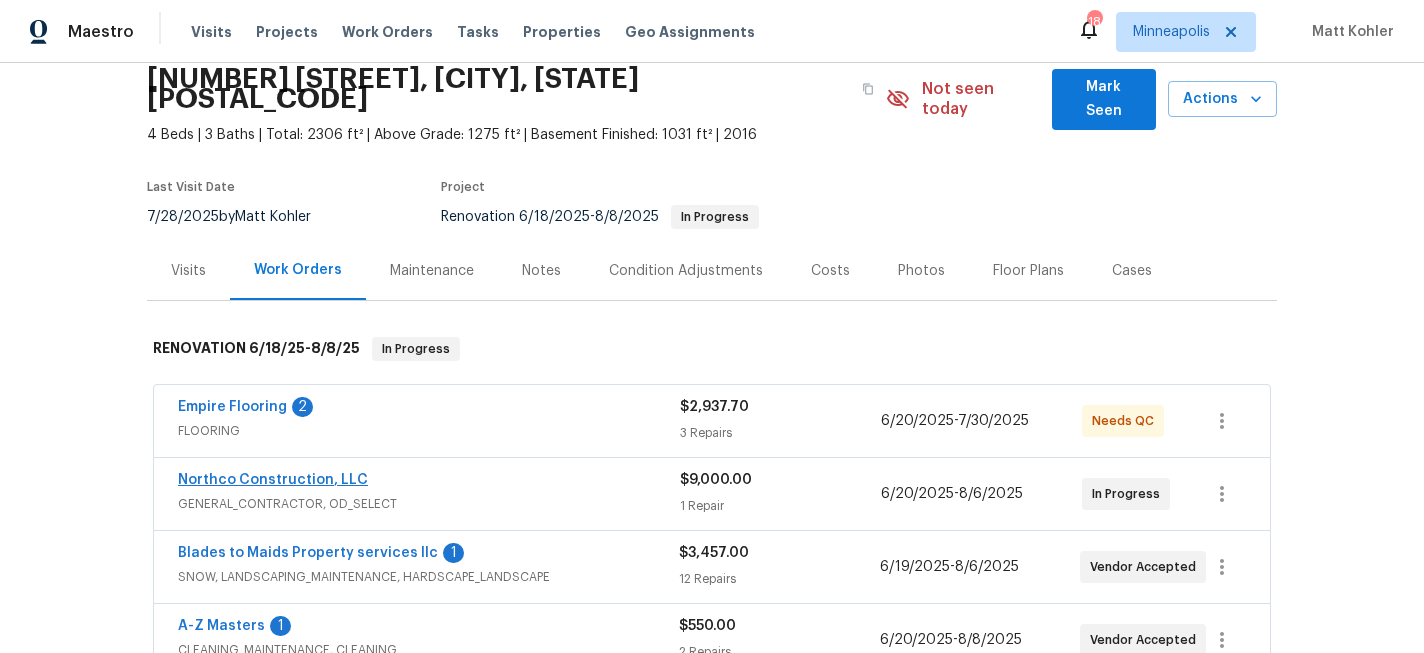 scroll, scrollTop: 95, scrollLeft: 0, axis: vertical 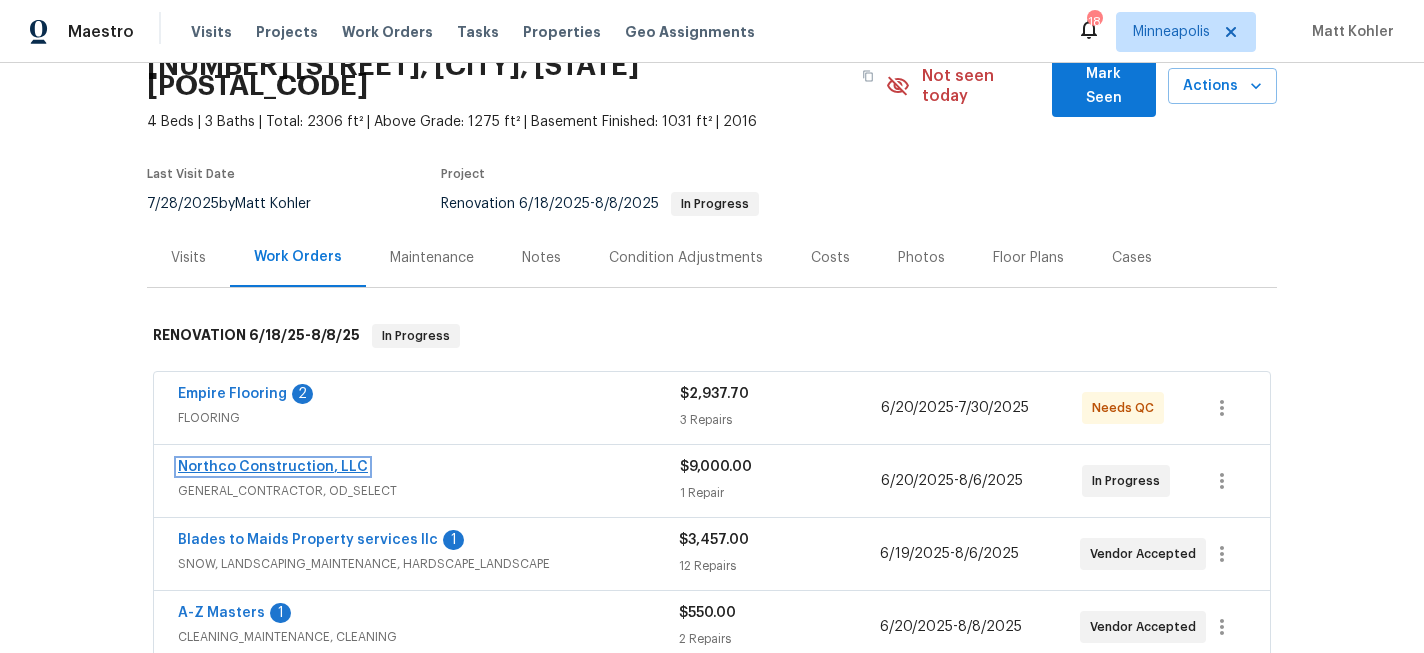 click on "Northco Construction, LLC" at bounding box center (273, 467) 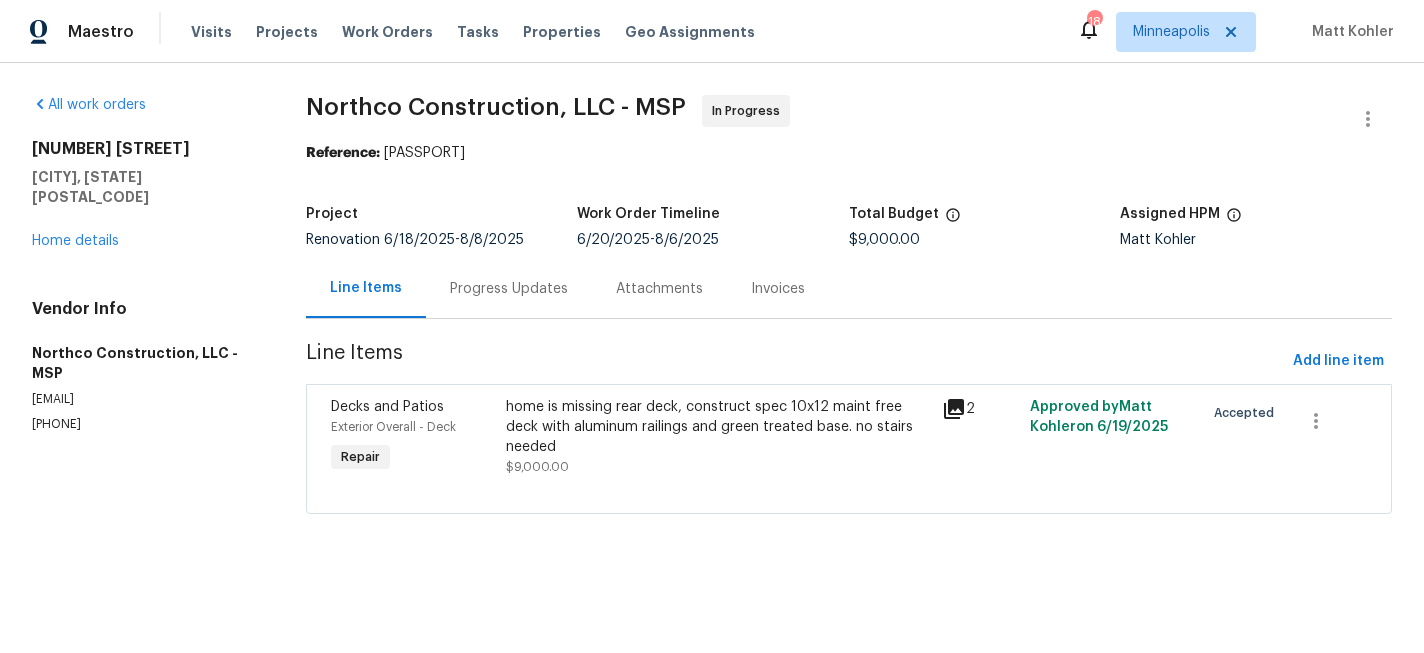 click on "Progress Updates" at bounding box center (509, 289) 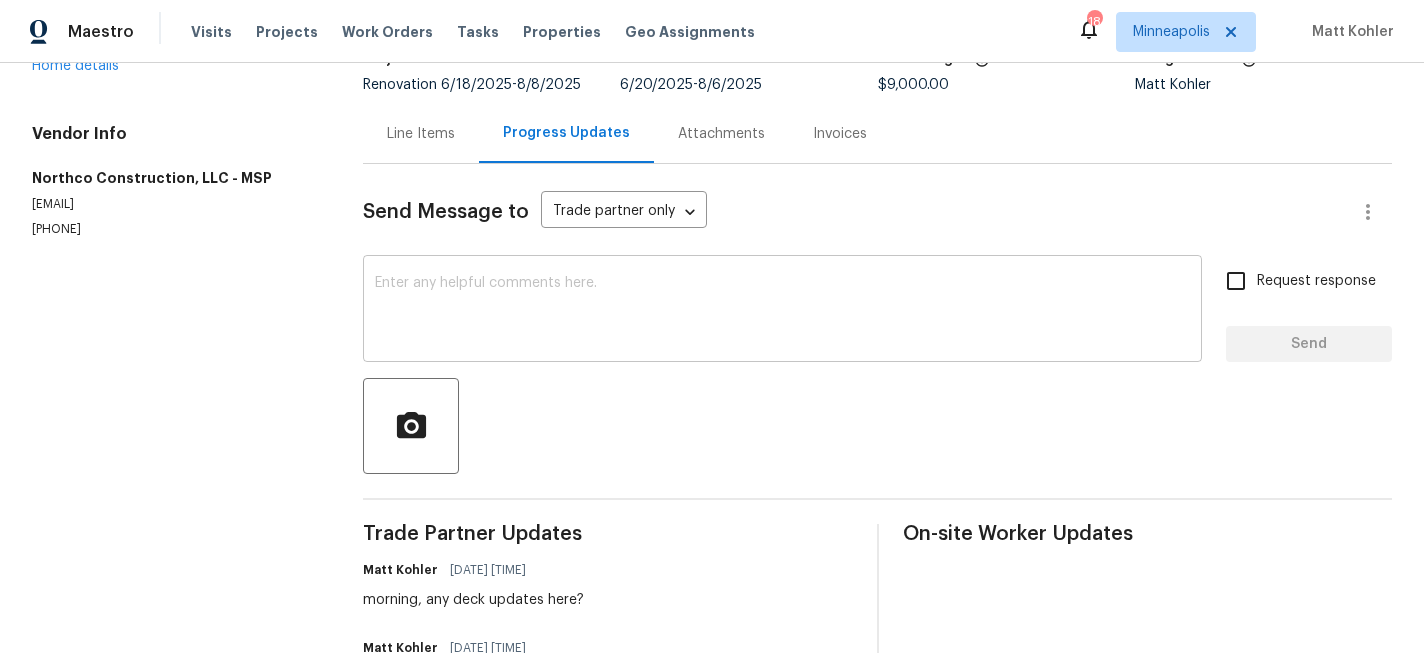 scroll, scrollTop: 152, scrollLeft: 0, axis: vertical 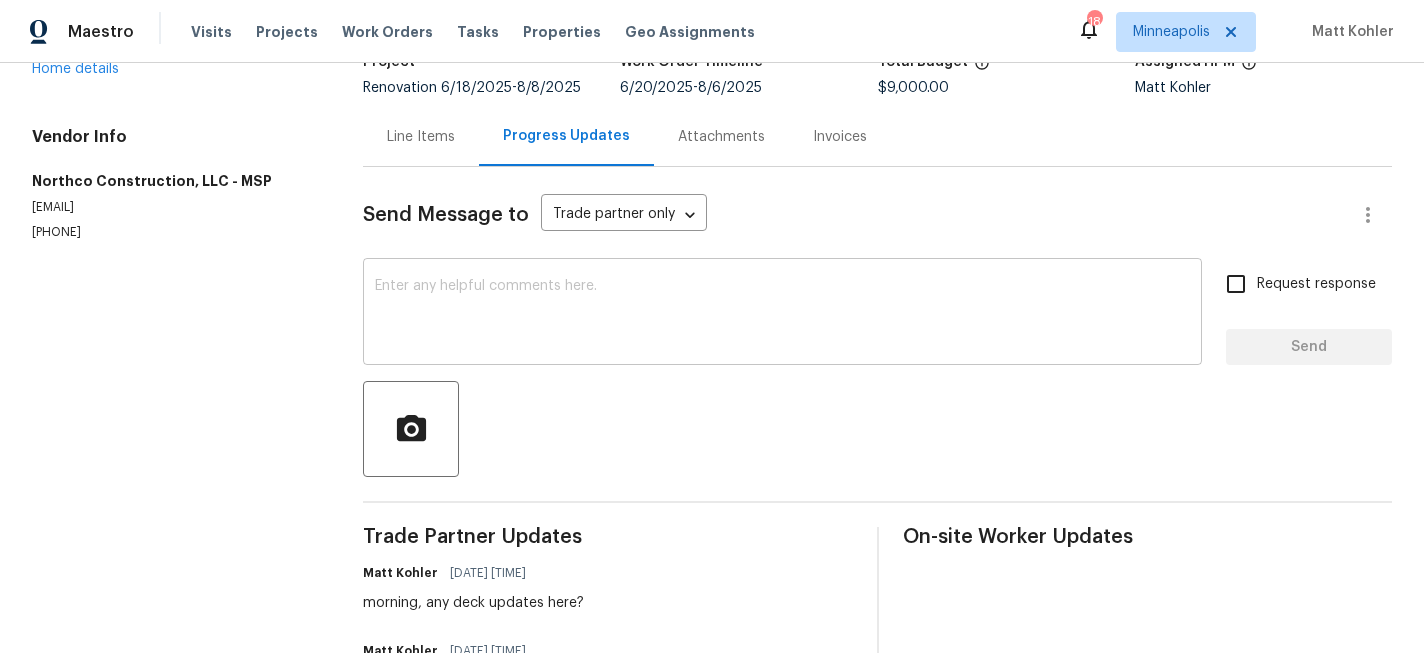 click at bounding box center (782, 314) 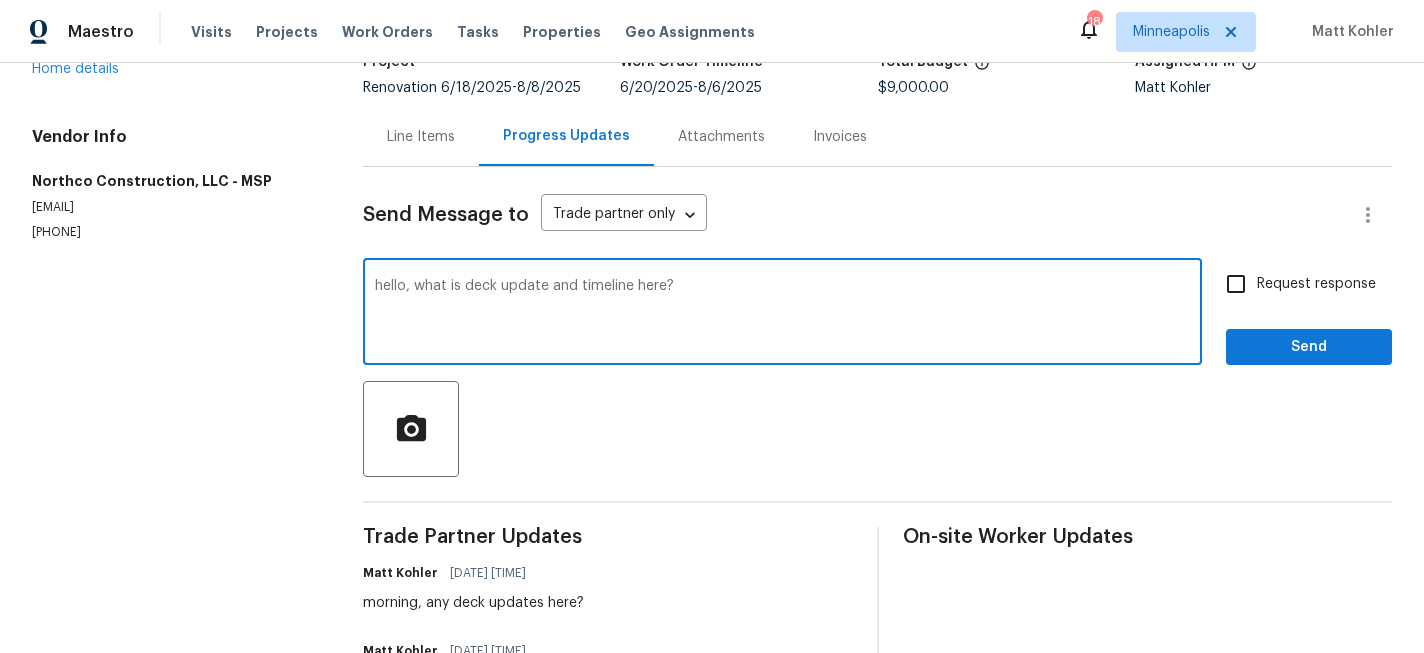 type on "hello, what is deck update and timeline here?" 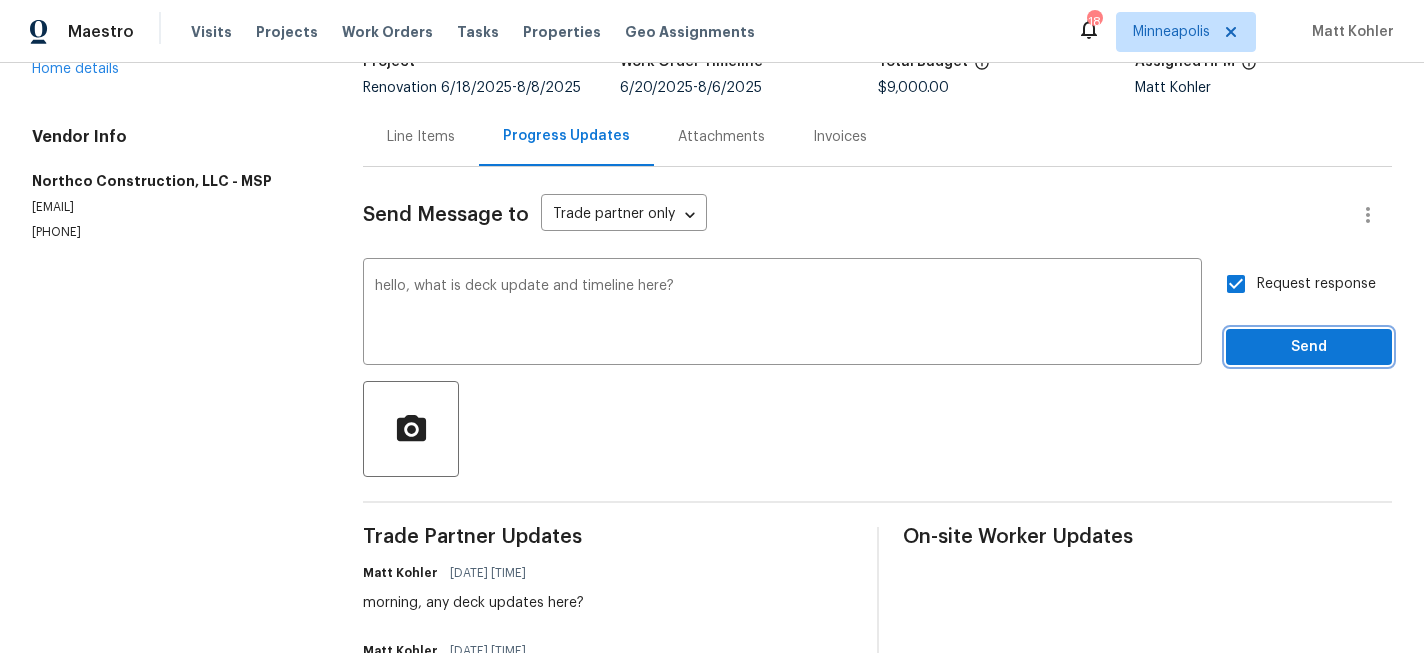 click on "Send" at bounding box center [1309, 347] 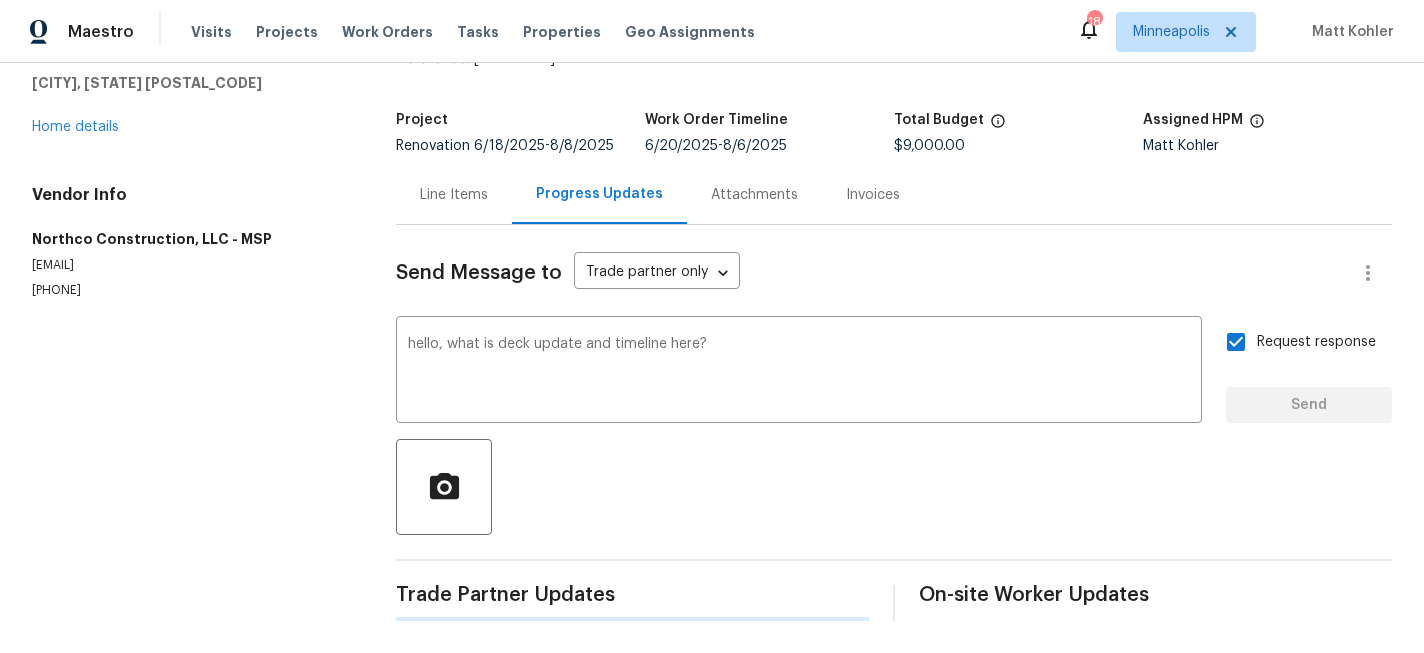 type 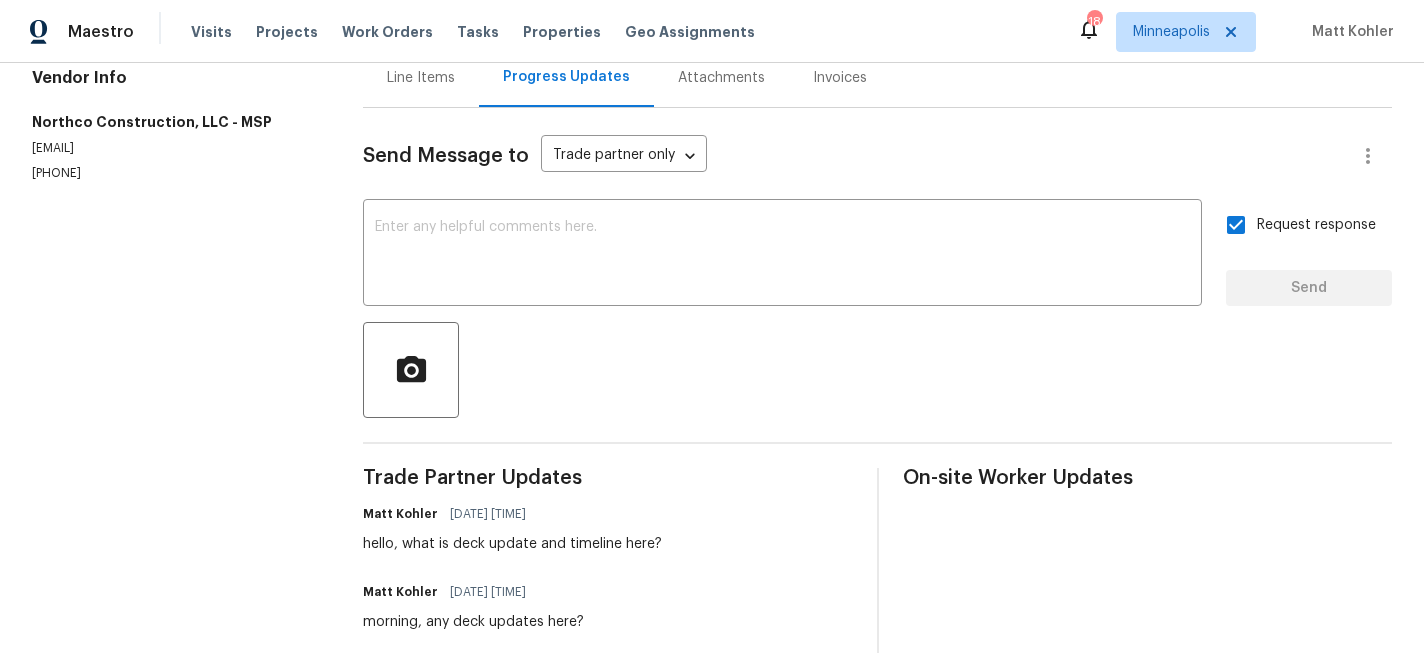 scroll, scrollTop: 0, scrollLeft: 0, axis: both 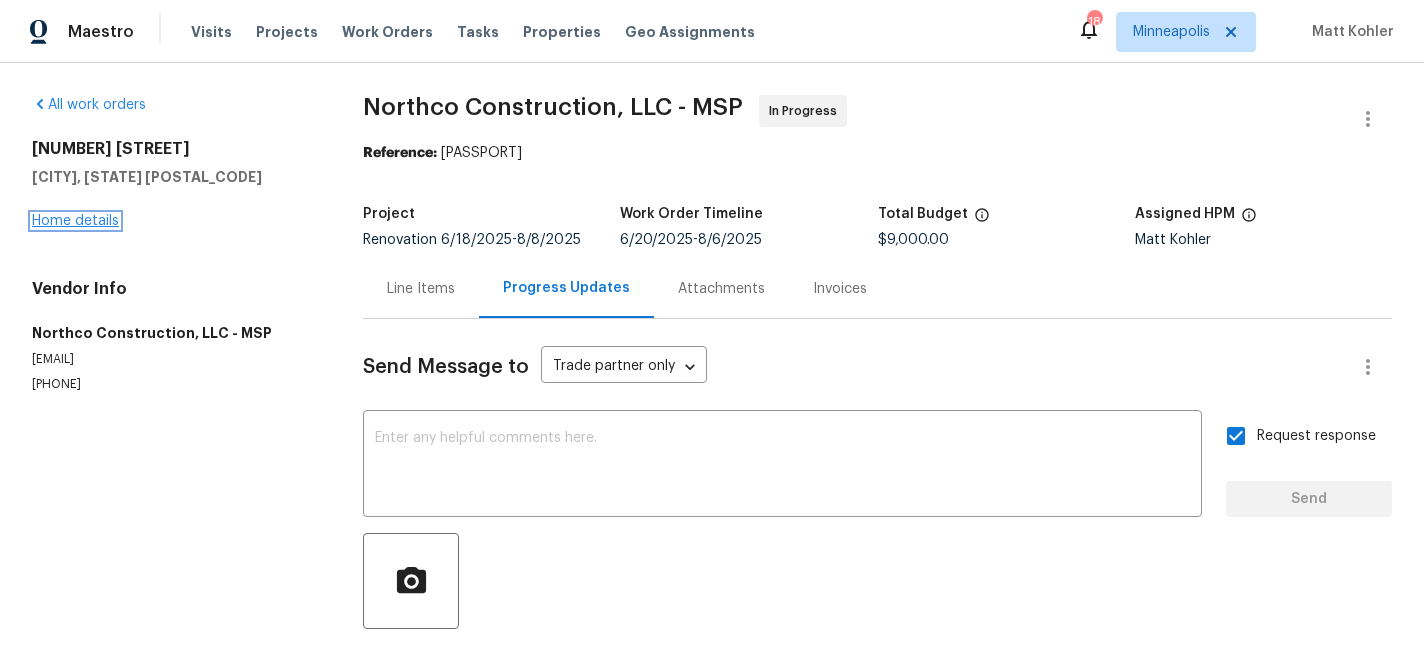 click on "Home details" at bounding box center (75, 221) 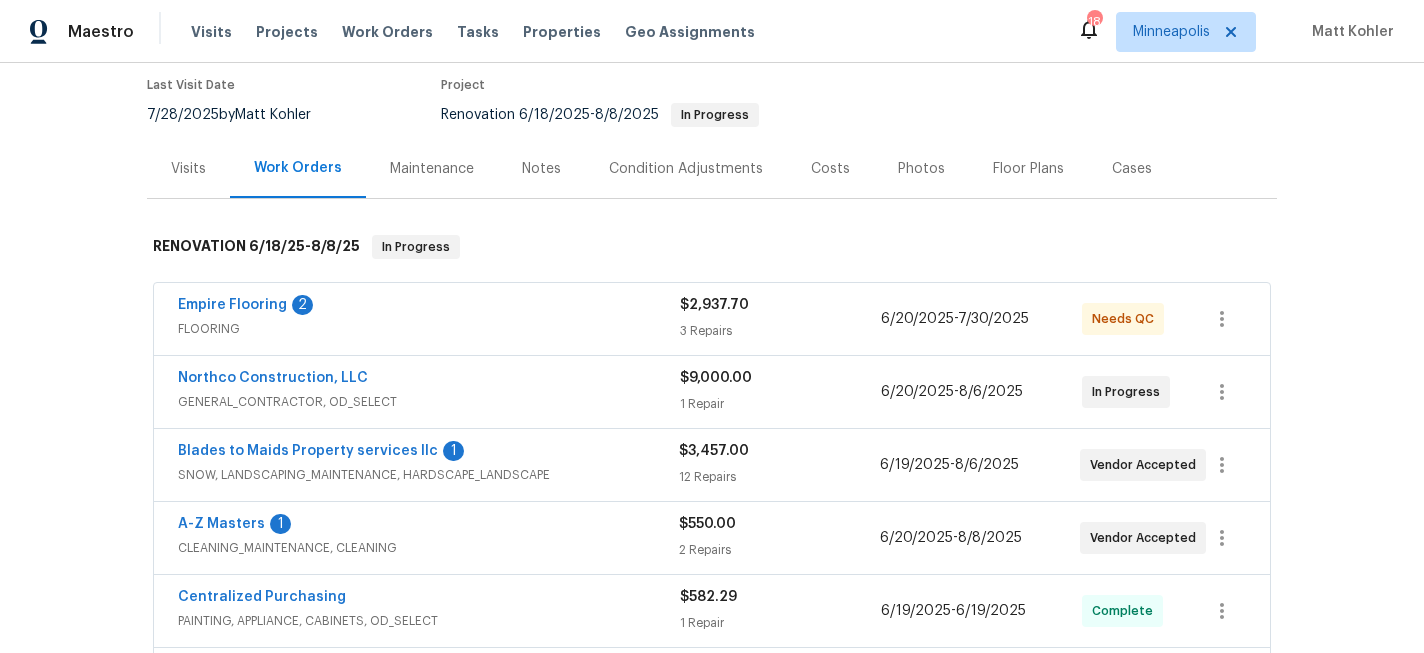 scroll, scrollTop: 186, scrollLeft: 0, axis: vertical 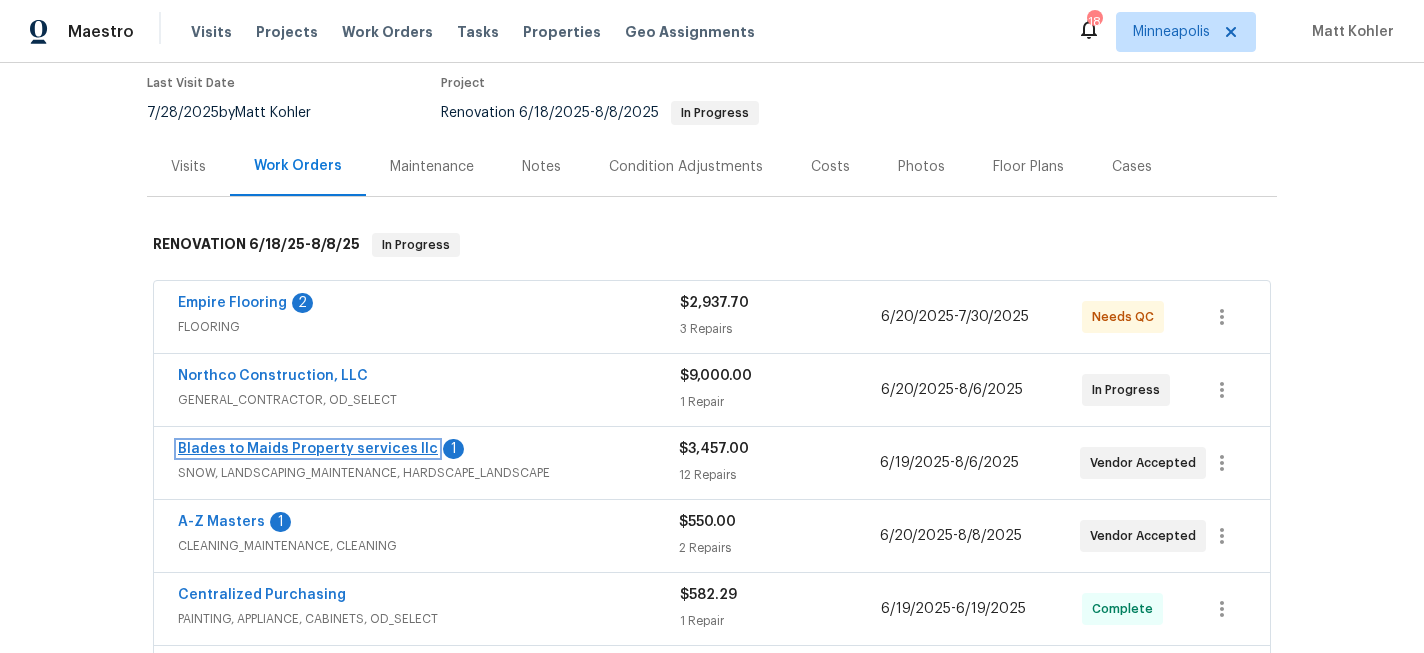 click on "Blades to Maids Property services llc" at bounding box center (308, 449) 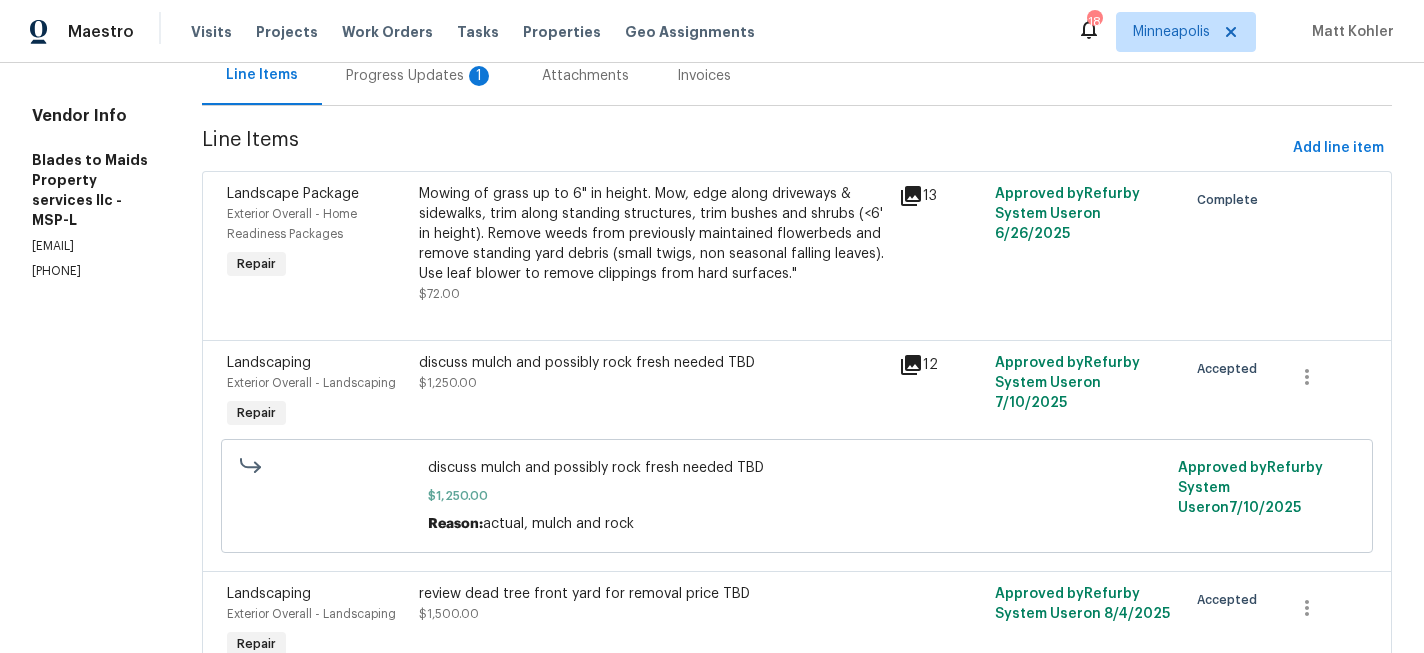 scroll, scrollTop: 0, scrollLeft: 0, axis: both 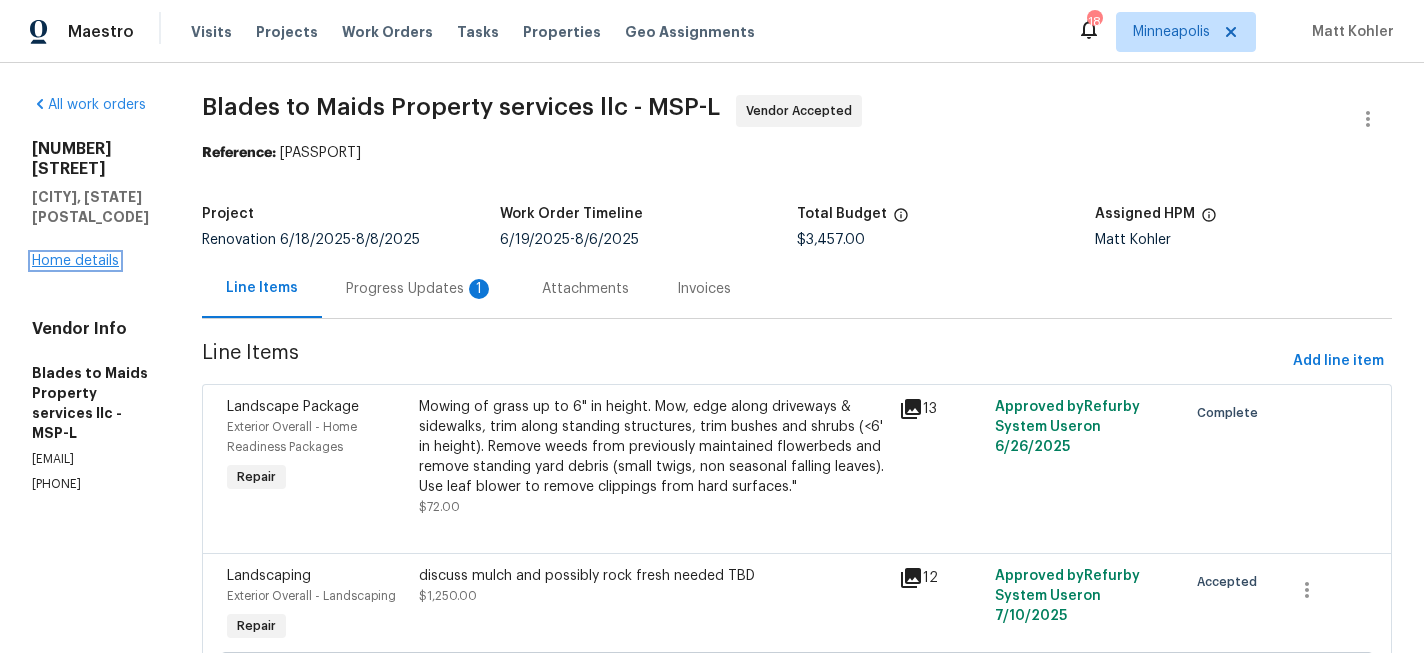 click on "Home details" at bounding box center (75, 261) 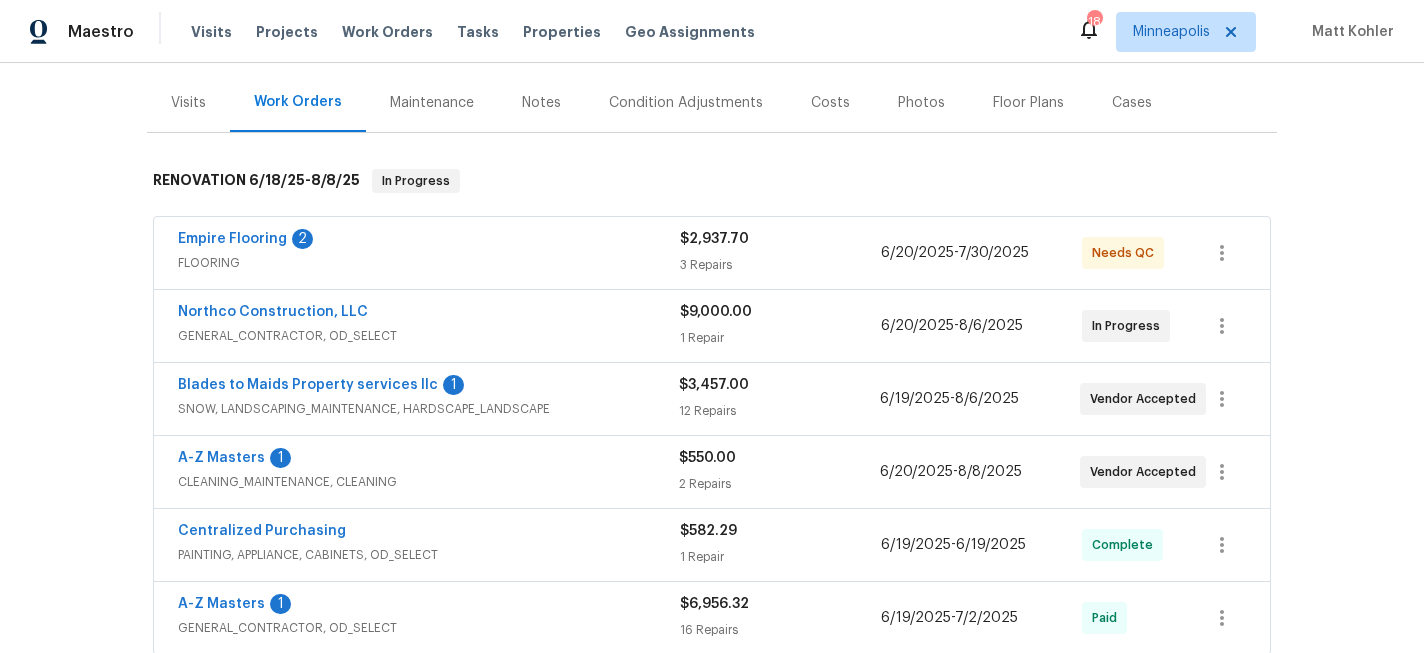 scroll, scrollTop: 228, scrollLeft: 0, axis: vertical 